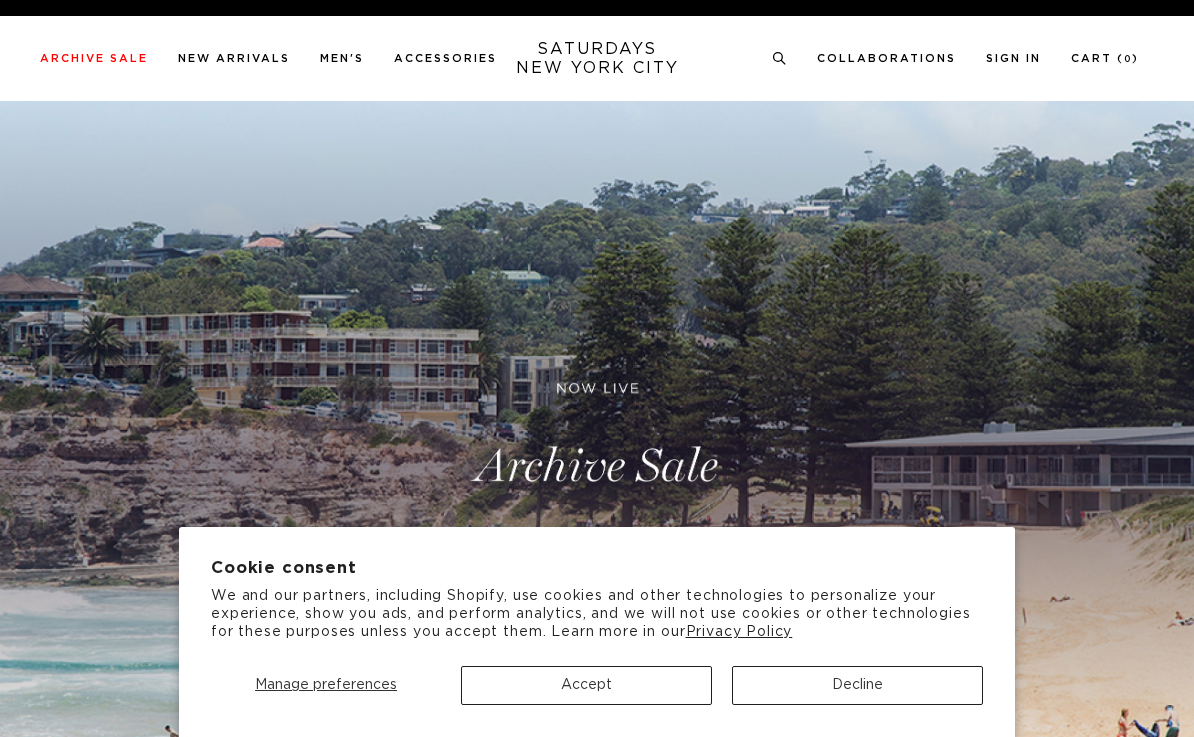 scroll, scrollTop: 0, scrollLeft: 0, axis: both 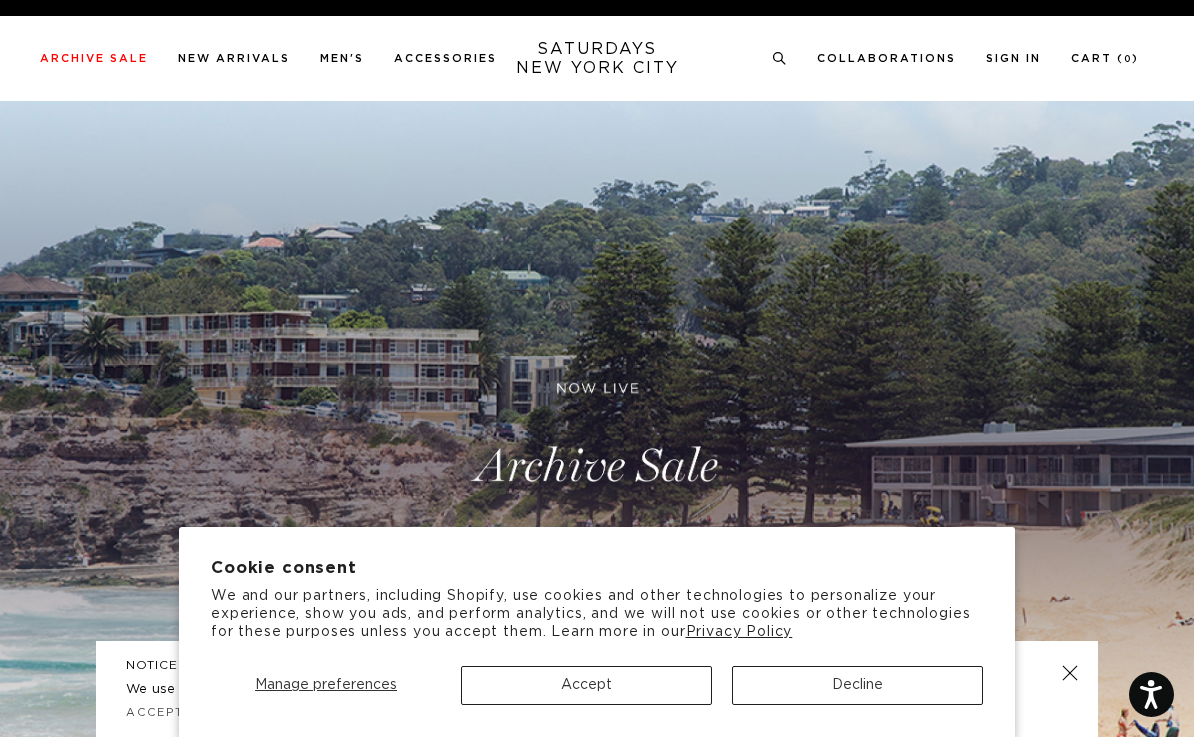 click on "Accept" at bounding box center [586, 685] 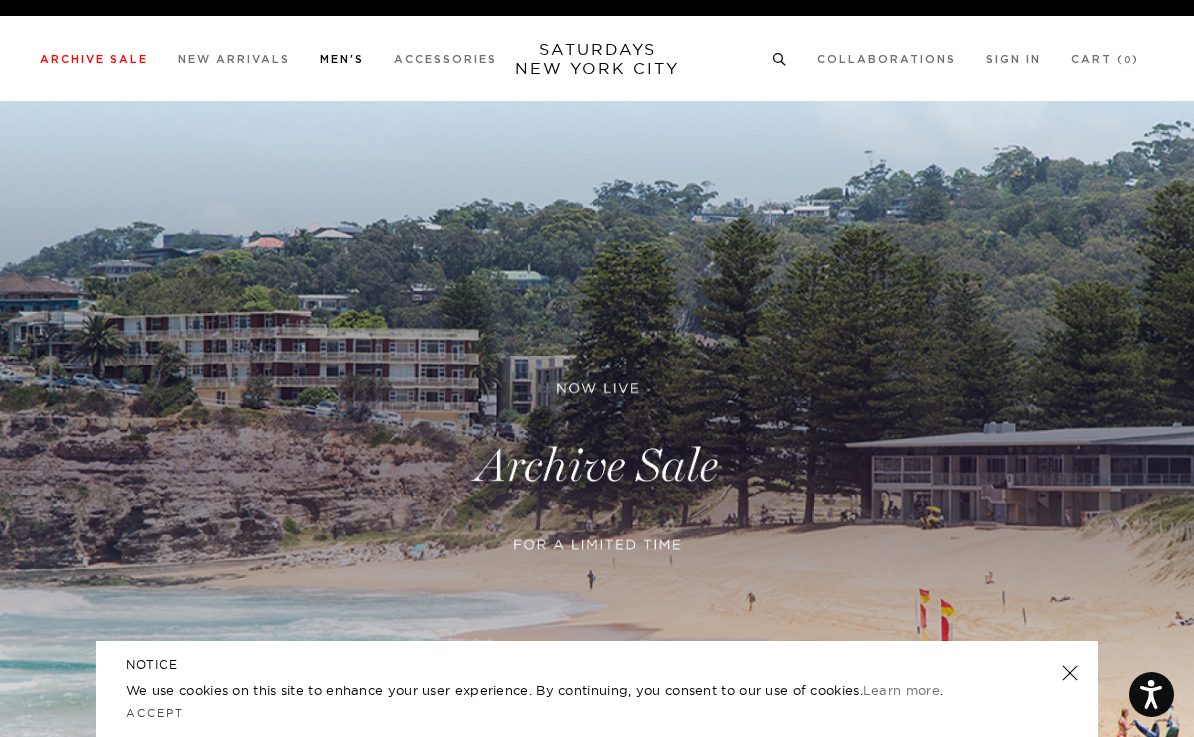 click on "Shirts" at bounding box center [35, 177] 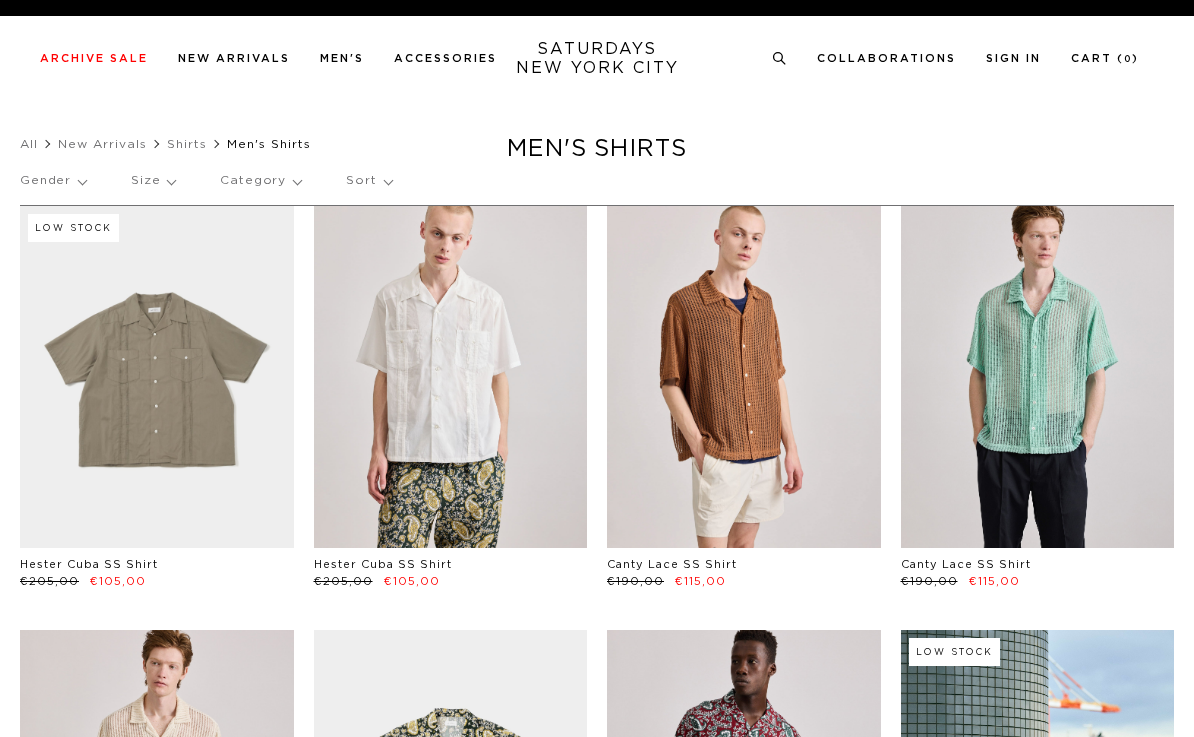 scroll, scrollTop: 0, scrollLeft: 0, axis: both 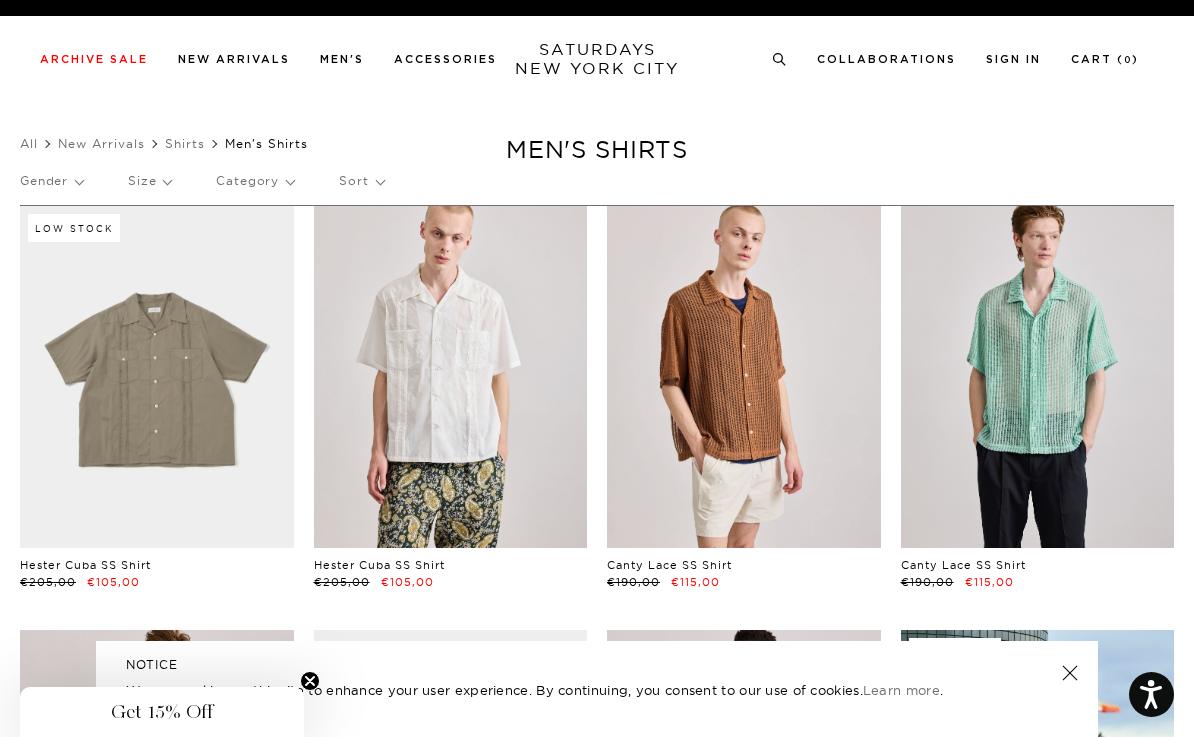 click on "Category" at bounding box center [255, 181] 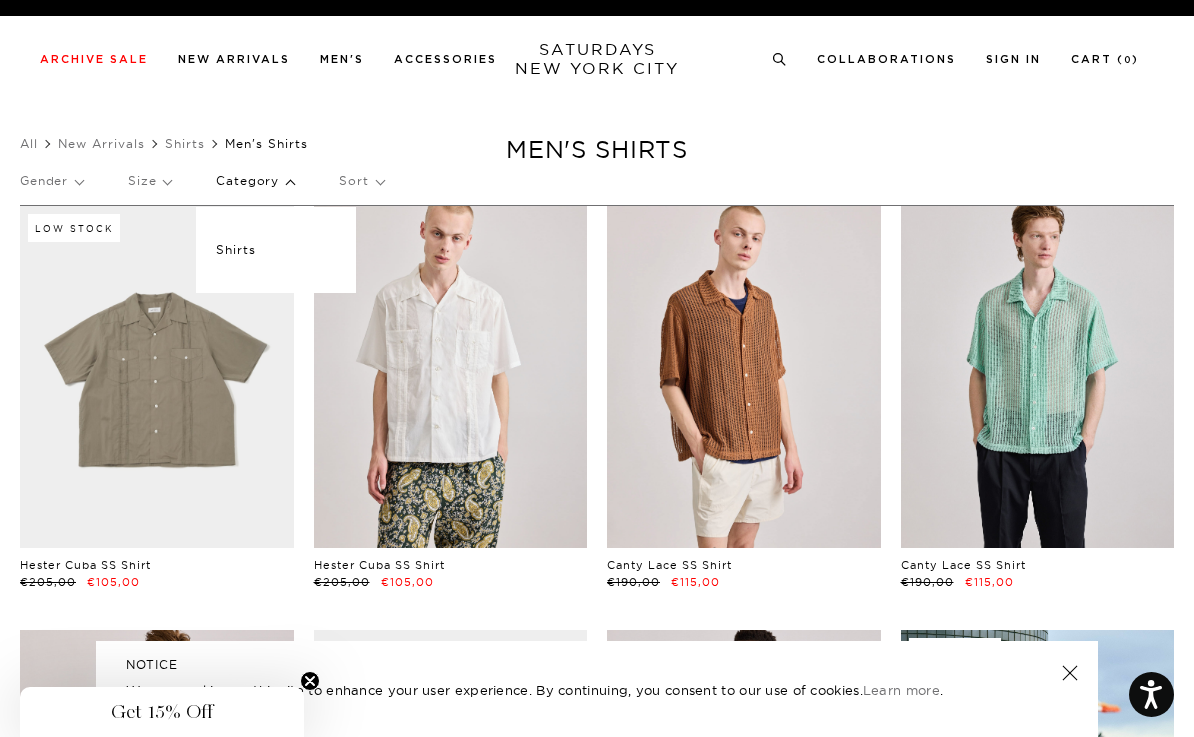 click on "Men's Shirts" at bounding box center (266, 143) 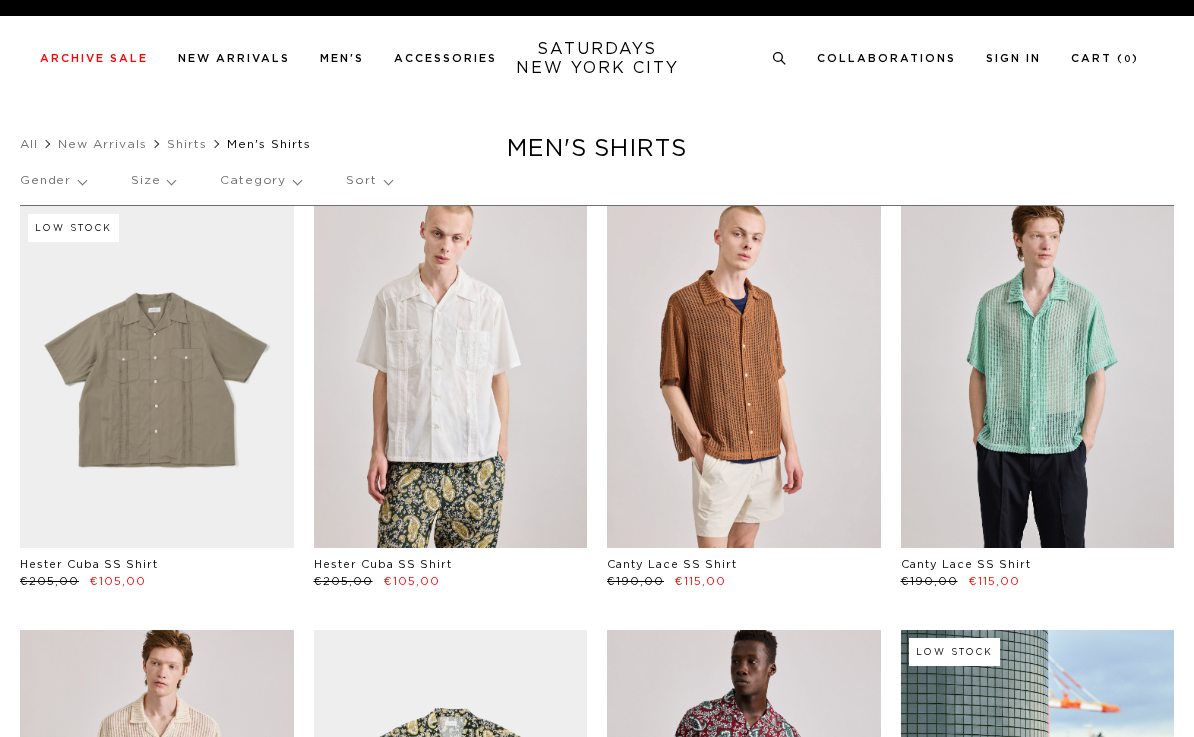 scroll, scrollTop: 0, scrollLeft: 0, axis: both 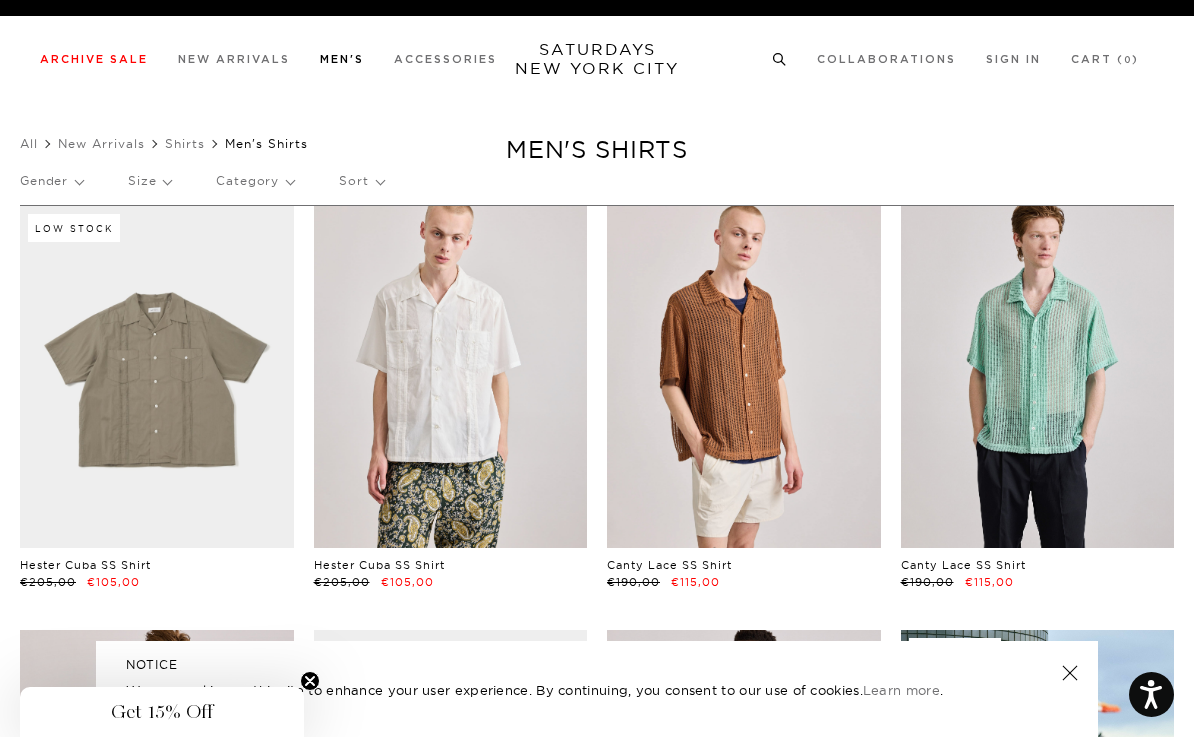 click on "Tees" at bounding box center [32, 153] 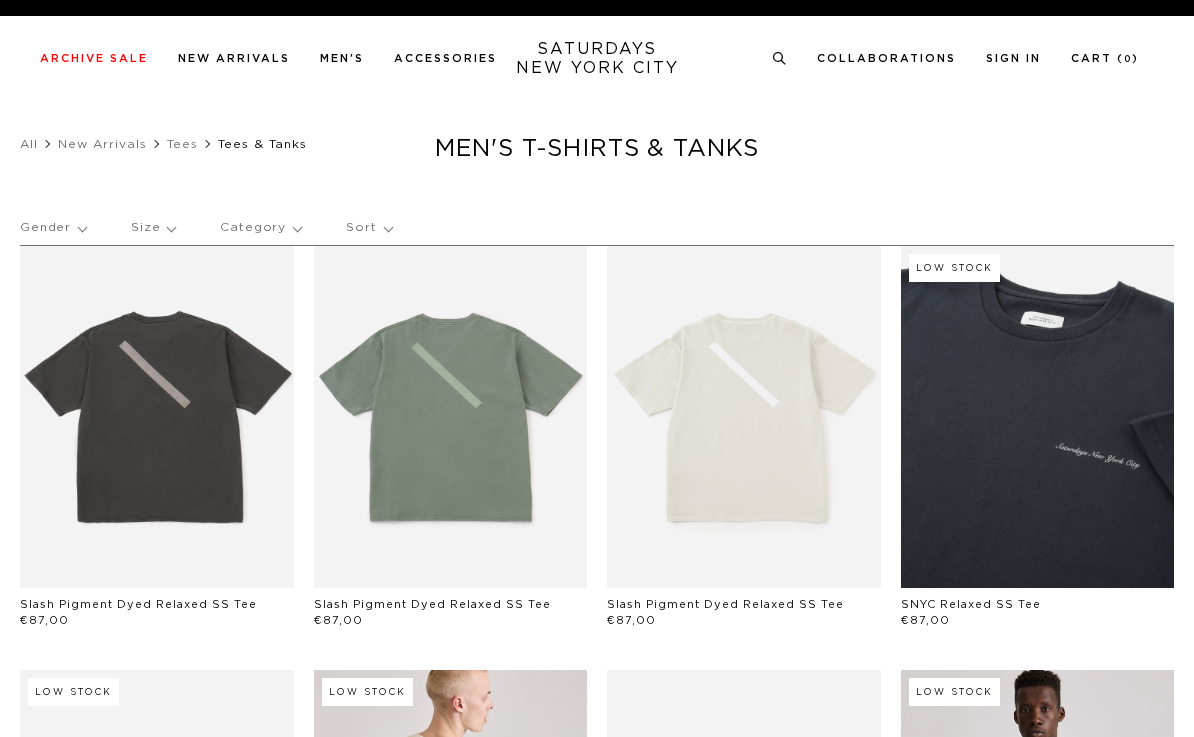 scroll, scrollTop: 0, scrollLeft: 0, axis: both 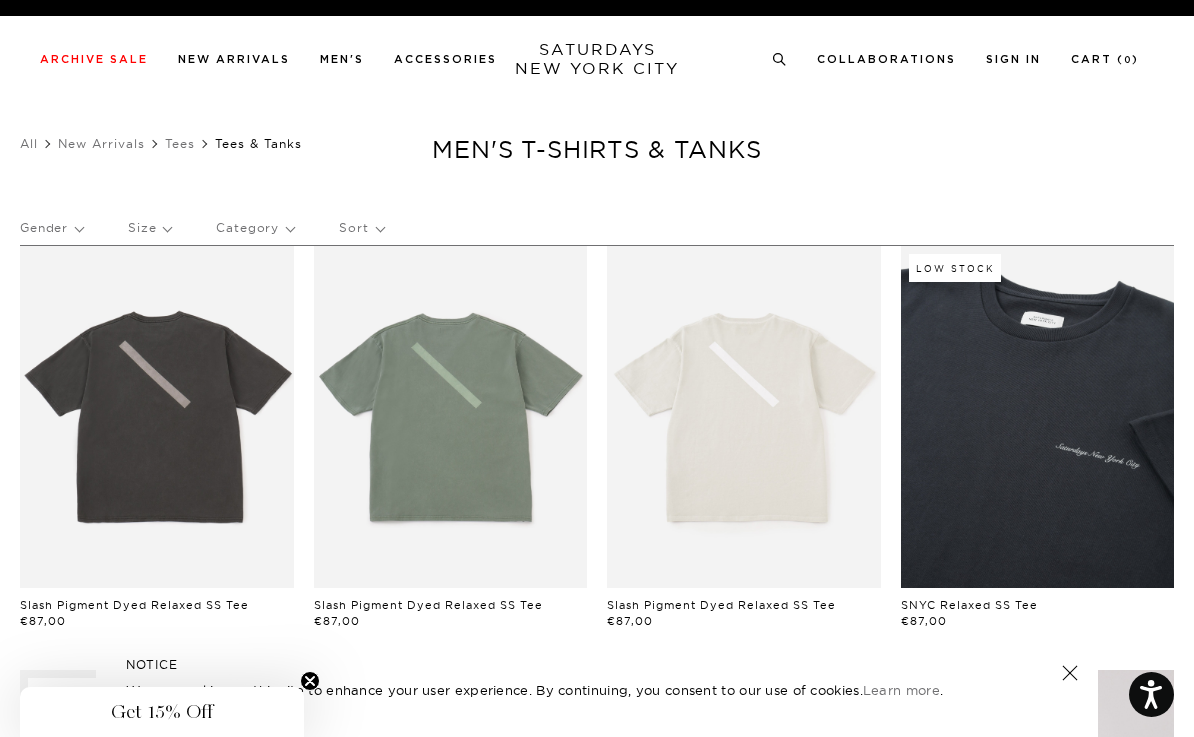 click on "Men's T-Shirts & Tanks
Gender     Size     Category     Sort
Slash Pigment Dyed Relaxed SS Tee   €87,00                   Slash Pigment Dyed Relaxed SS Tee   €87,00                   Slash Pigment Dyed Relaxed SS Tee   €87,00     Low Stock               SNYC Relaxed SS Tee   €87,00     Low Stock               SNYC Relaxed SS Tee   €87,00     Low Stock               SNYC Relaxed SS Tee   €87,00                   Pigment Dyed Relaxed SS Tee   €87,00     Low Stock               Pigment Dyed Relaxed SS Tee   €87,00     Low Stock               Pigment Dyed Relaxed SS Tee   €87,00                   Script Standard SS Tee   €64,00                   Script Standard SS Tee   €64,00                   Script Standard SS Tee   €64,00                   Miller Standard SS Tee   €64,00                   Miller Standard SS Tee   €64,00                   Miller Standard SS Tee   €64,00" at bounding box center [597, 1259] 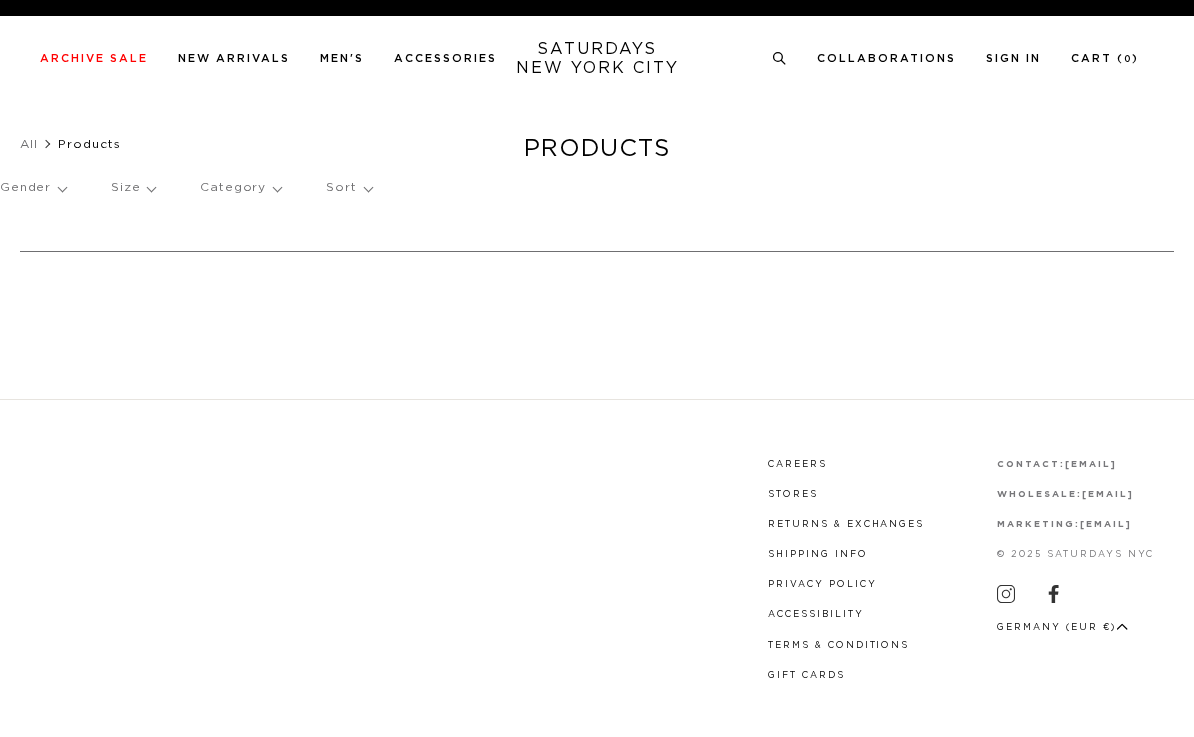 scroll, scrollTop: 0, scrollLeft: 0, axis: both 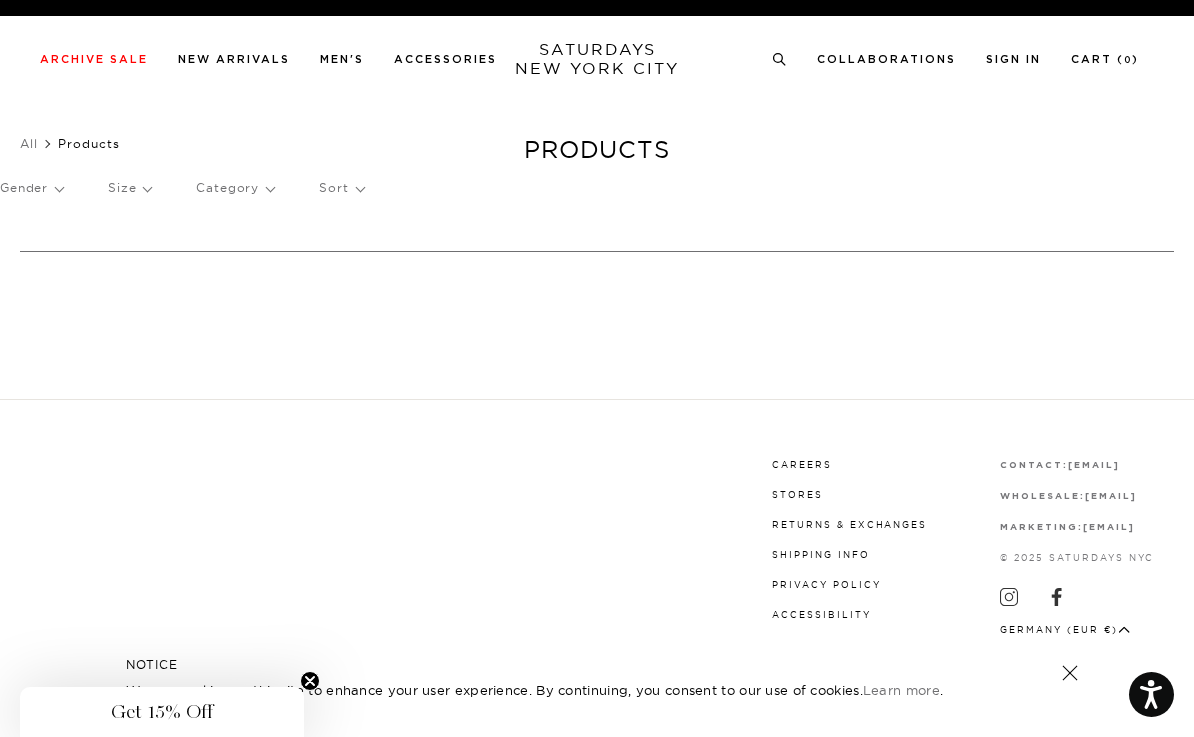 click on "All" at bounding box center [29, 143] 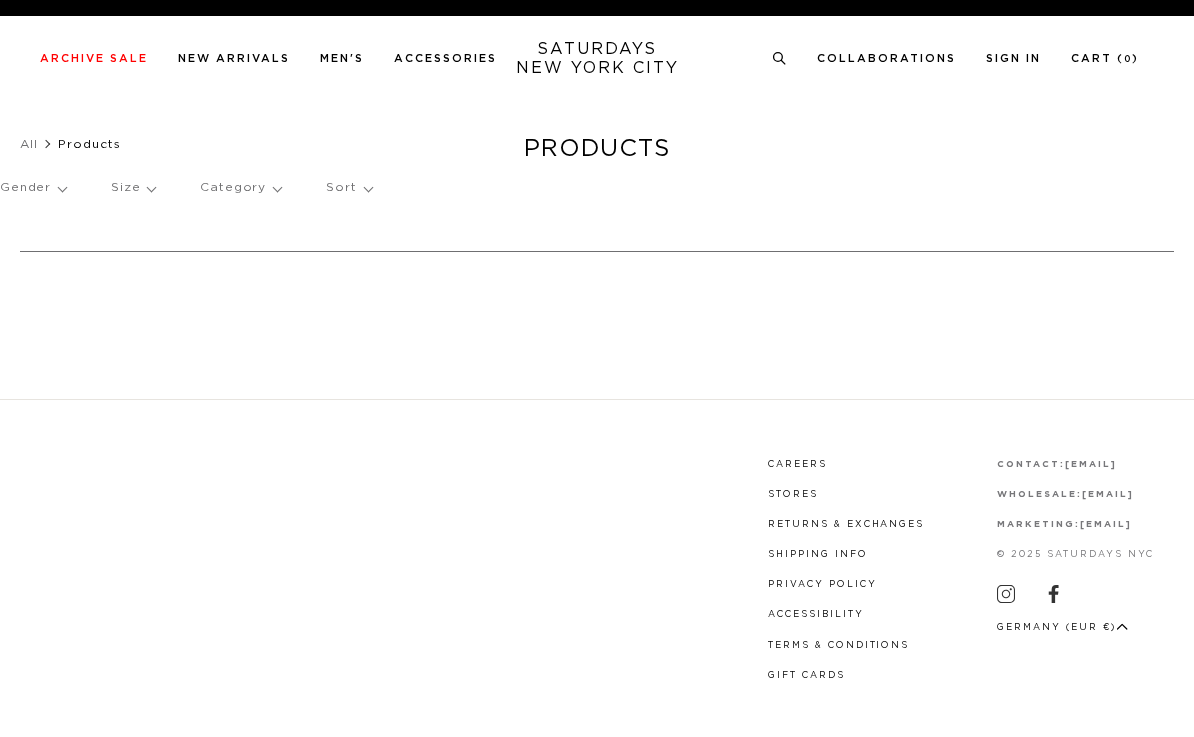 scroll, scrollTop: 0, scrollLeft: 0, axis: both 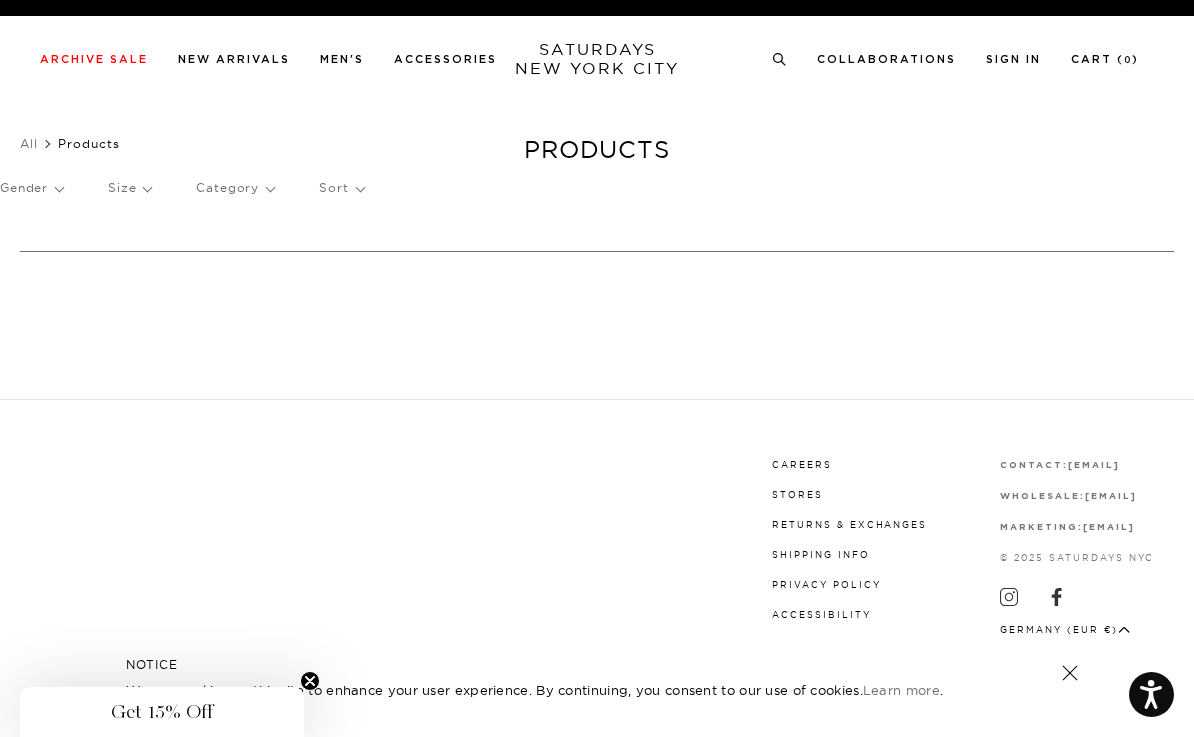 click on "Category" at bounding box center (235, 188) 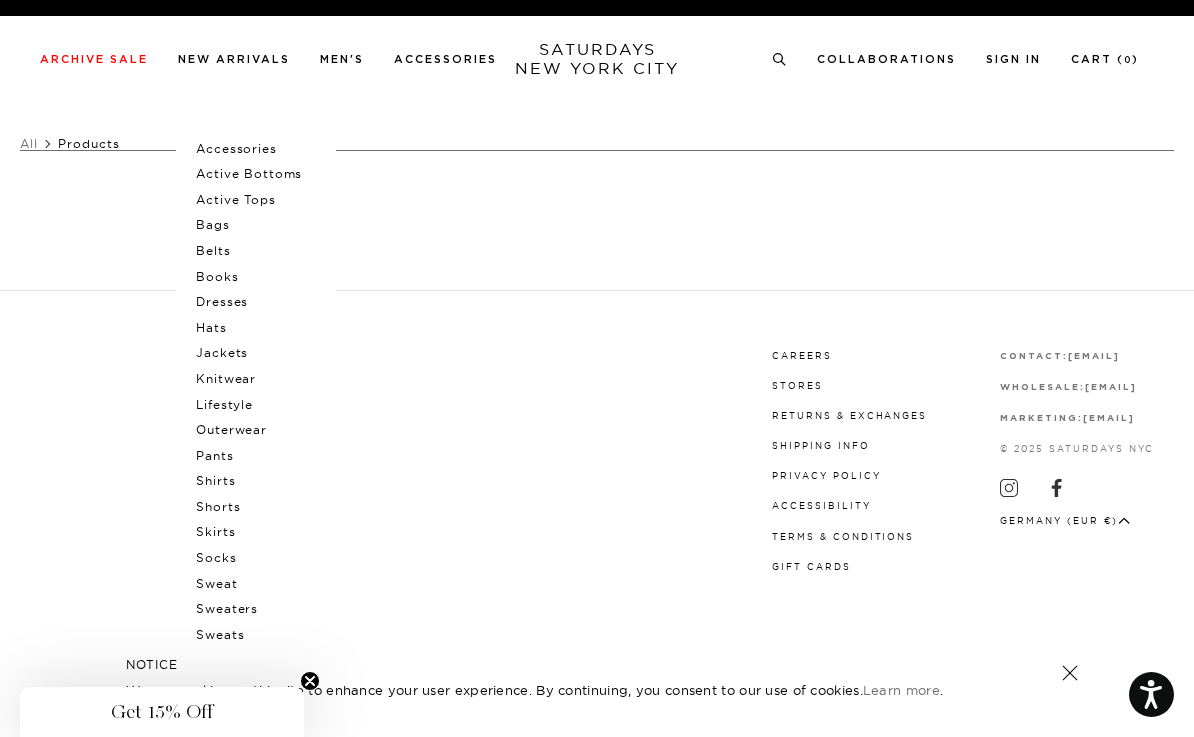 scroll, scrollTop: 108, scrollLeft: 0, axis: vertical 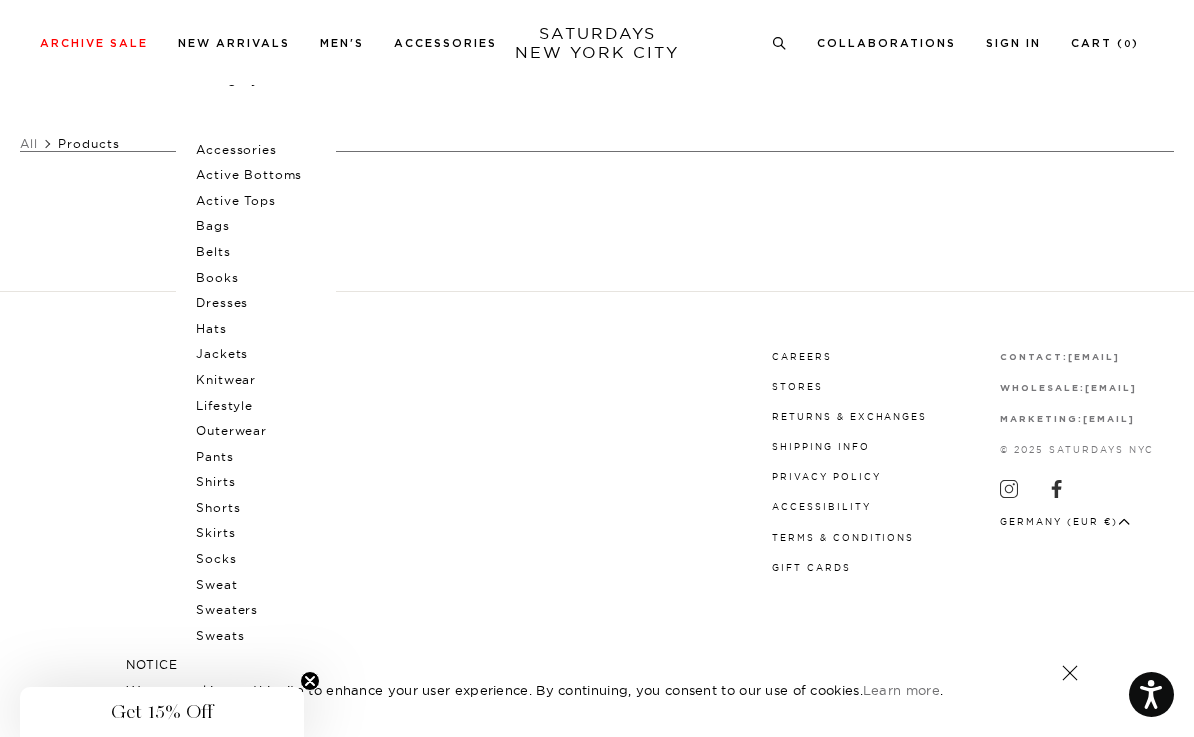 click 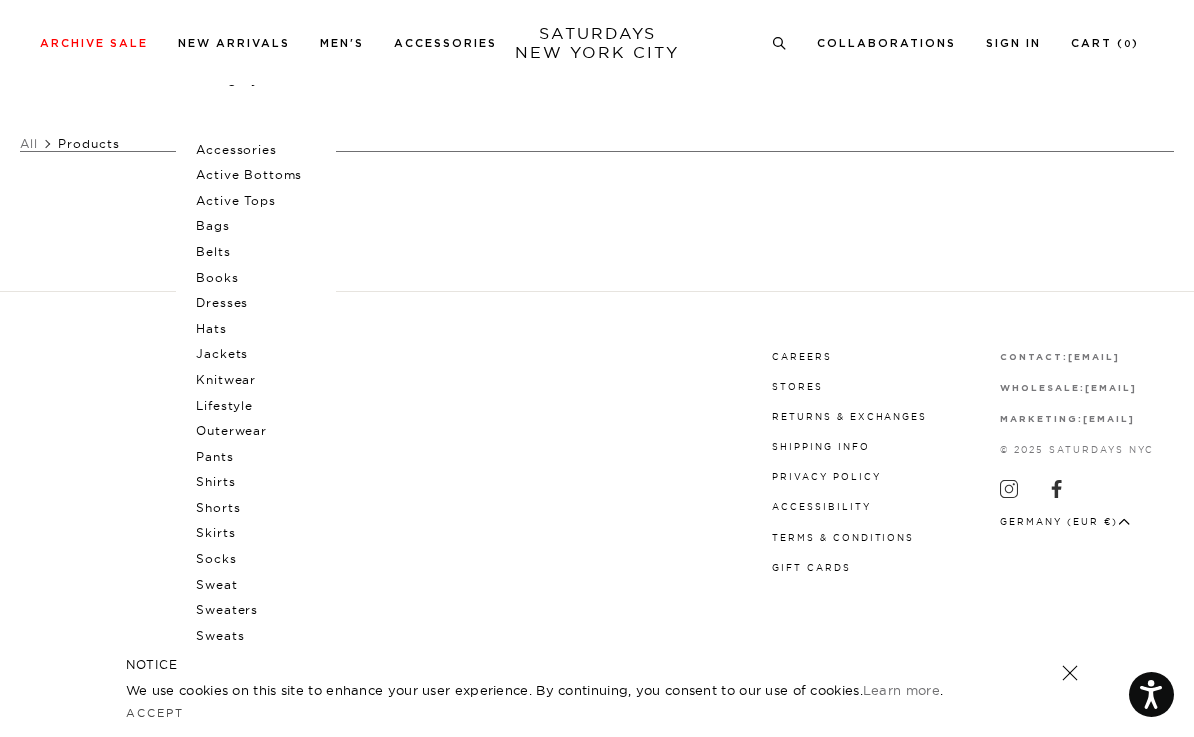 click at bounding box center [1070, 673] 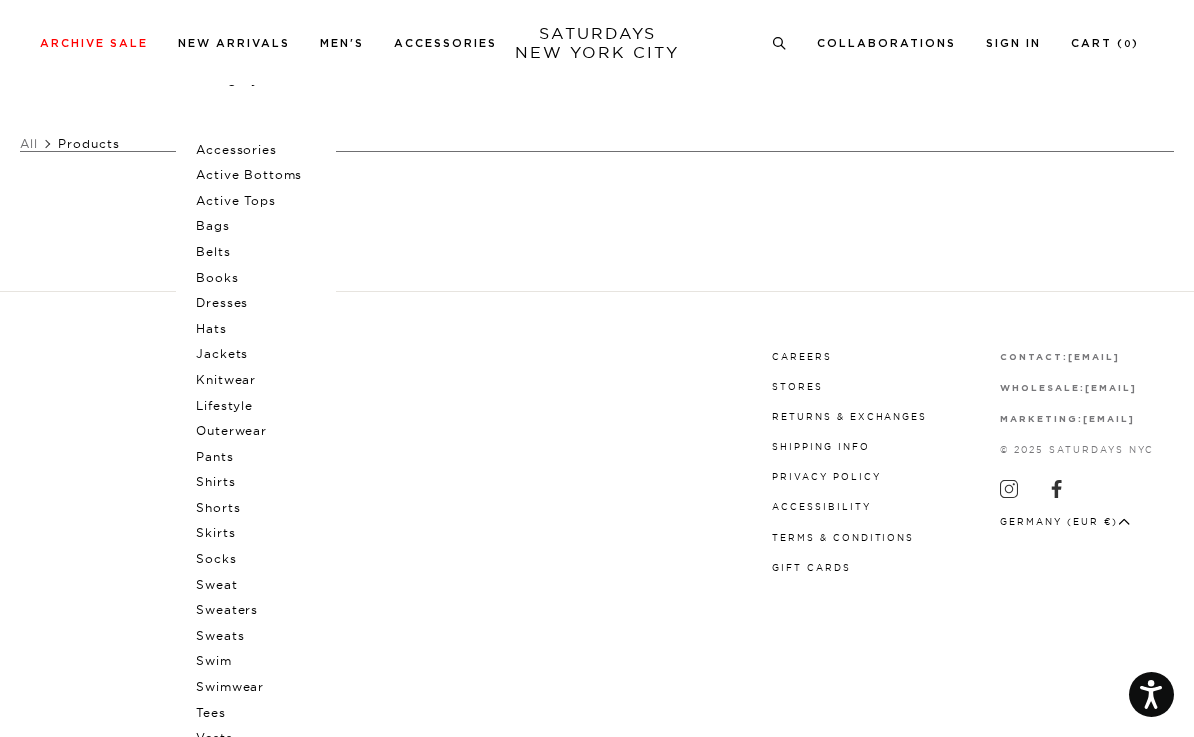 click on "Tees" at bounding box center (256, 713) 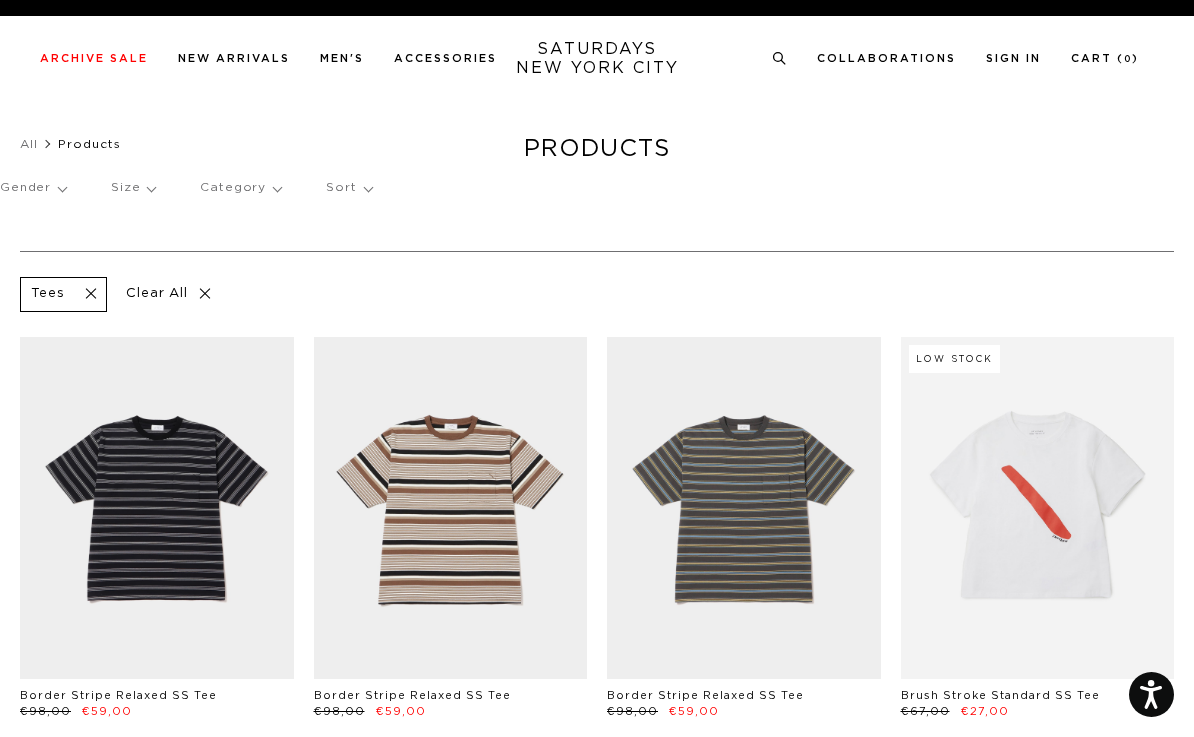 scroll, scrollTop: 0, scrollLeft: 0, axis: both 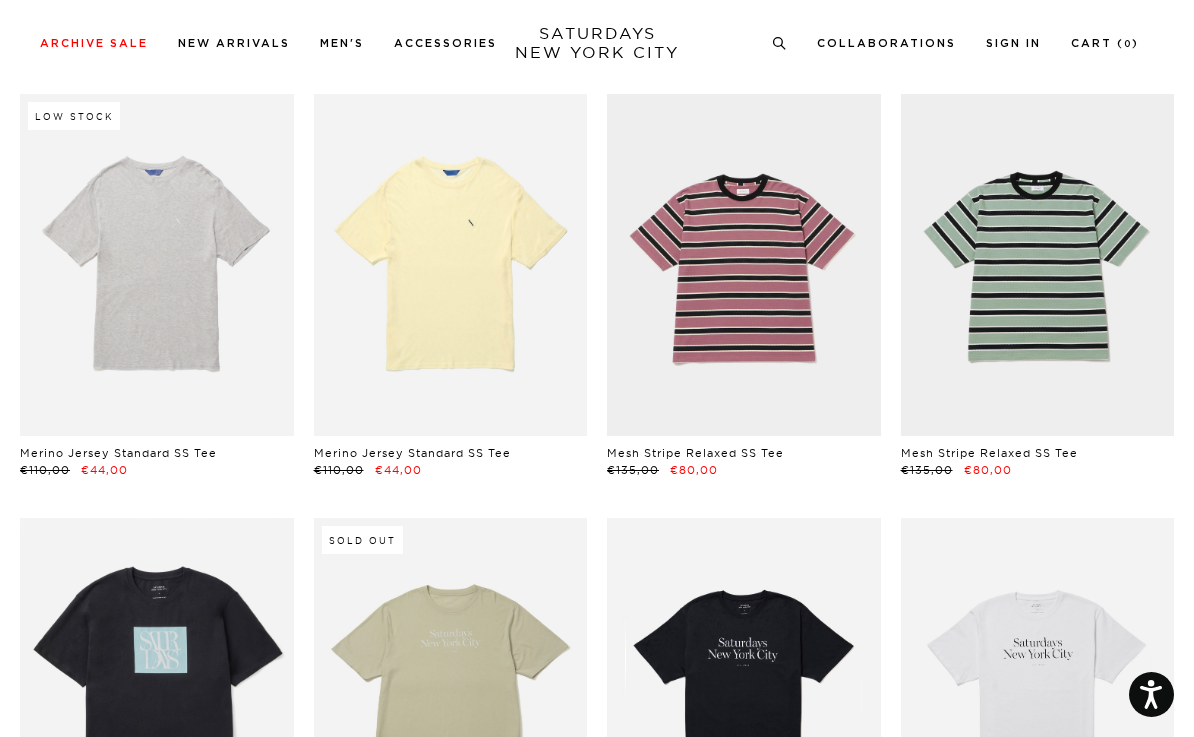 click at bounding box center [157, 265] 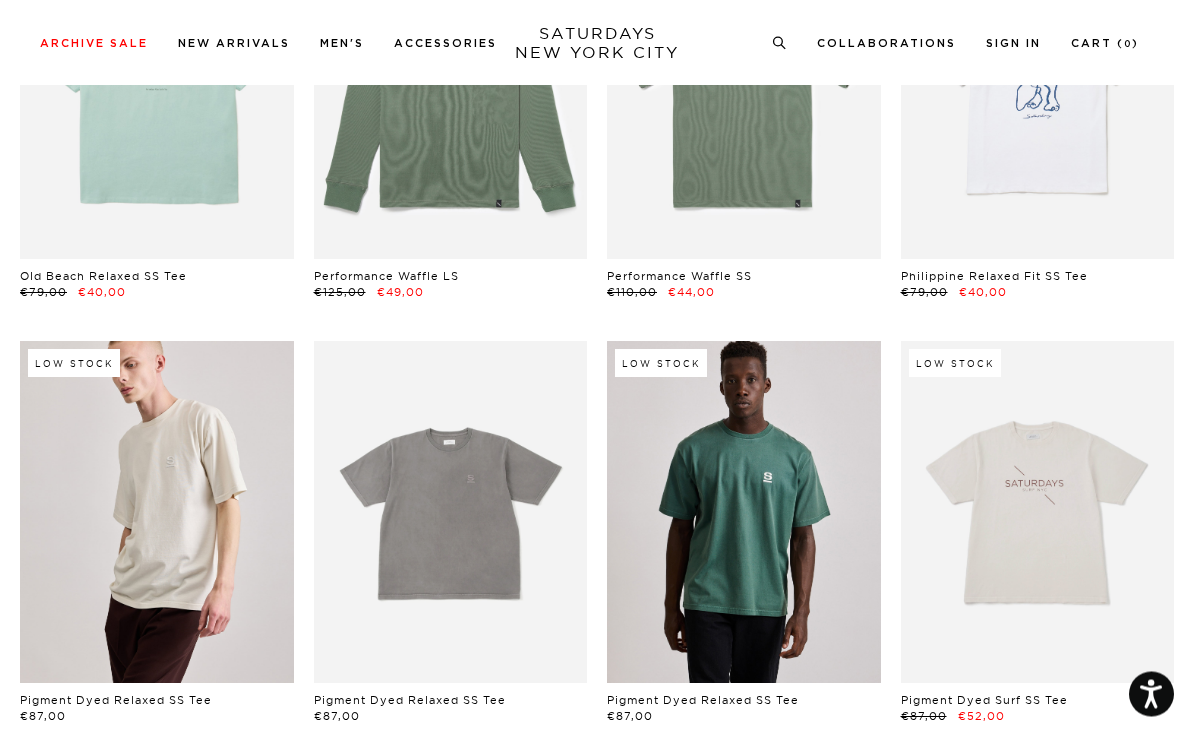 scroll, scrollTop: 4688, scrollLeft: 0, axis: vertical 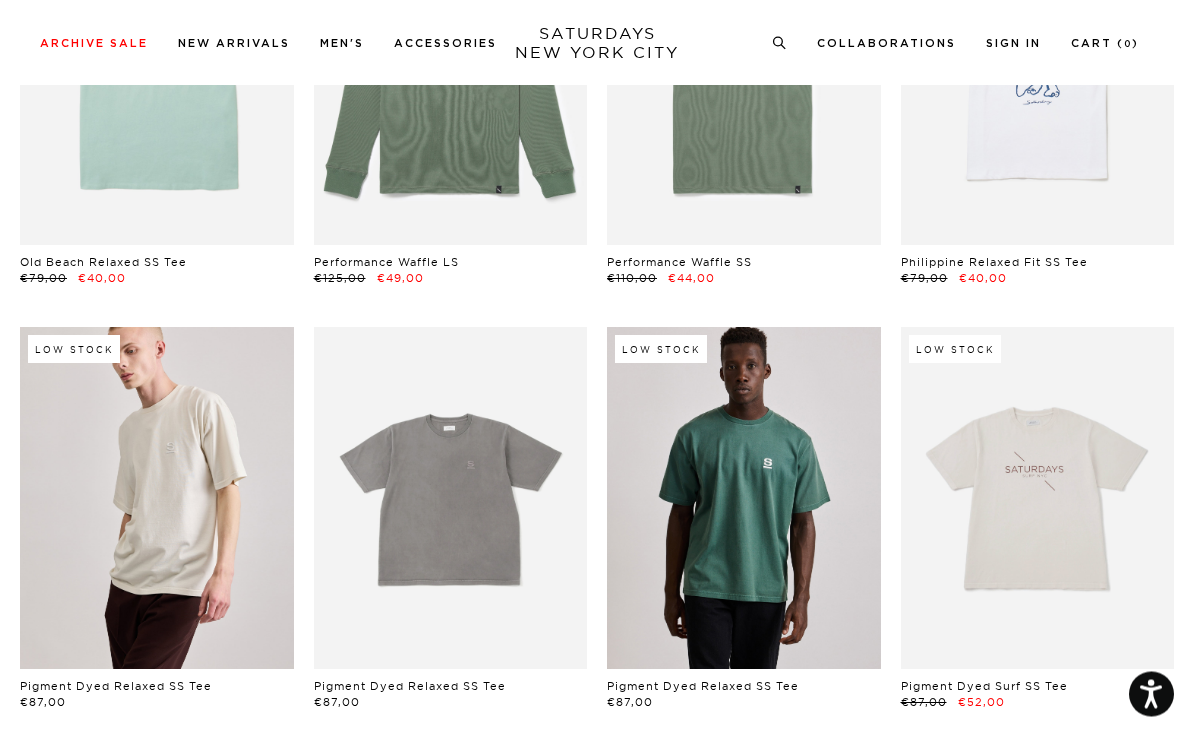 click at bounding box center (1038, 499) 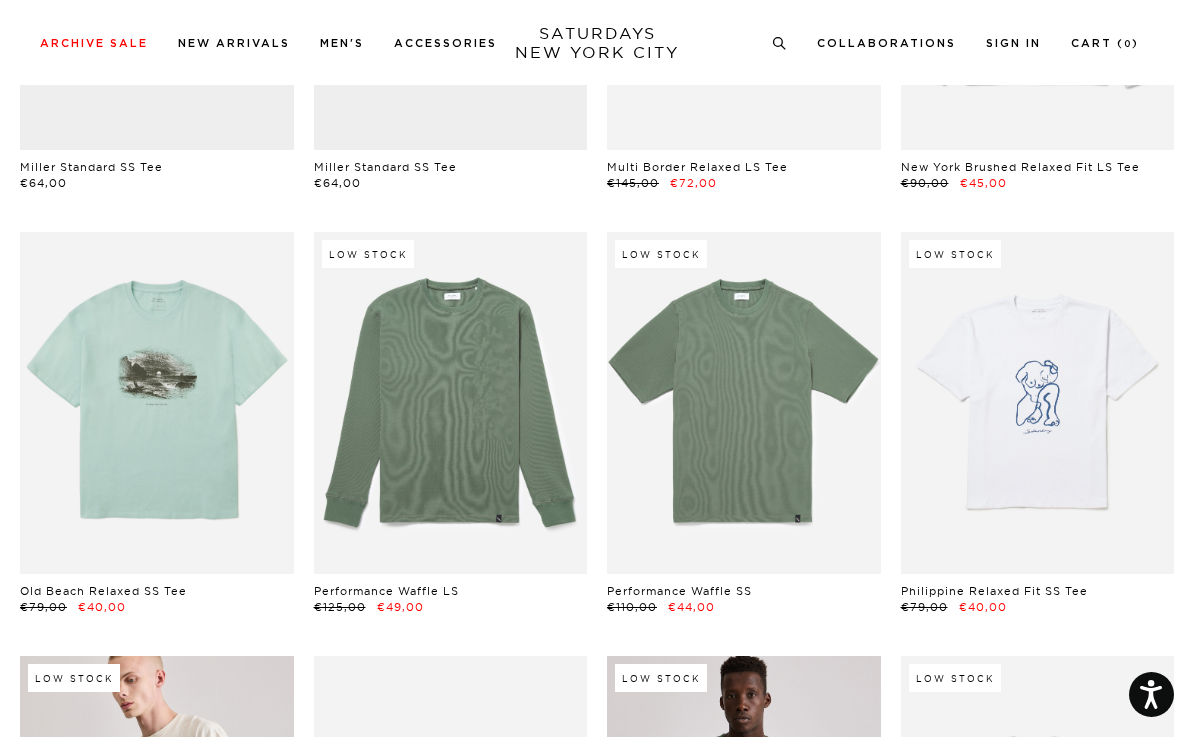 scroll, scrollTop: 4351, scrollLeft: 0, axis: vertical 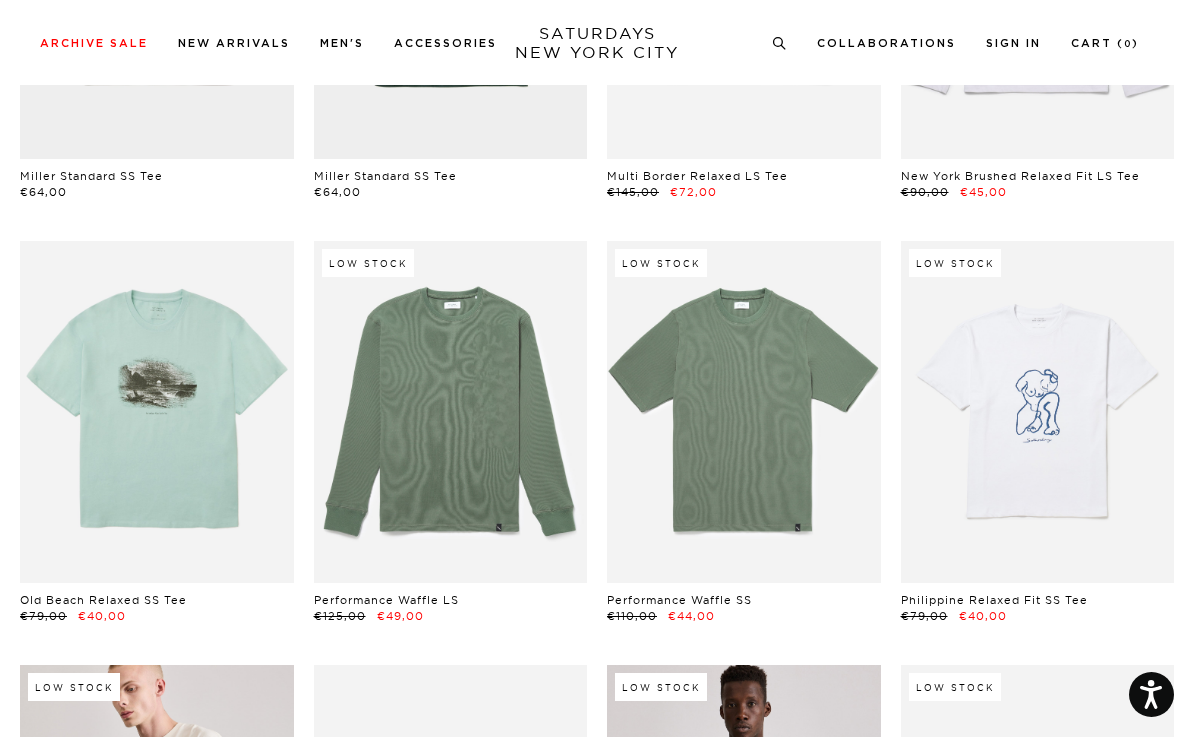 click at bounding box center (744, 412) 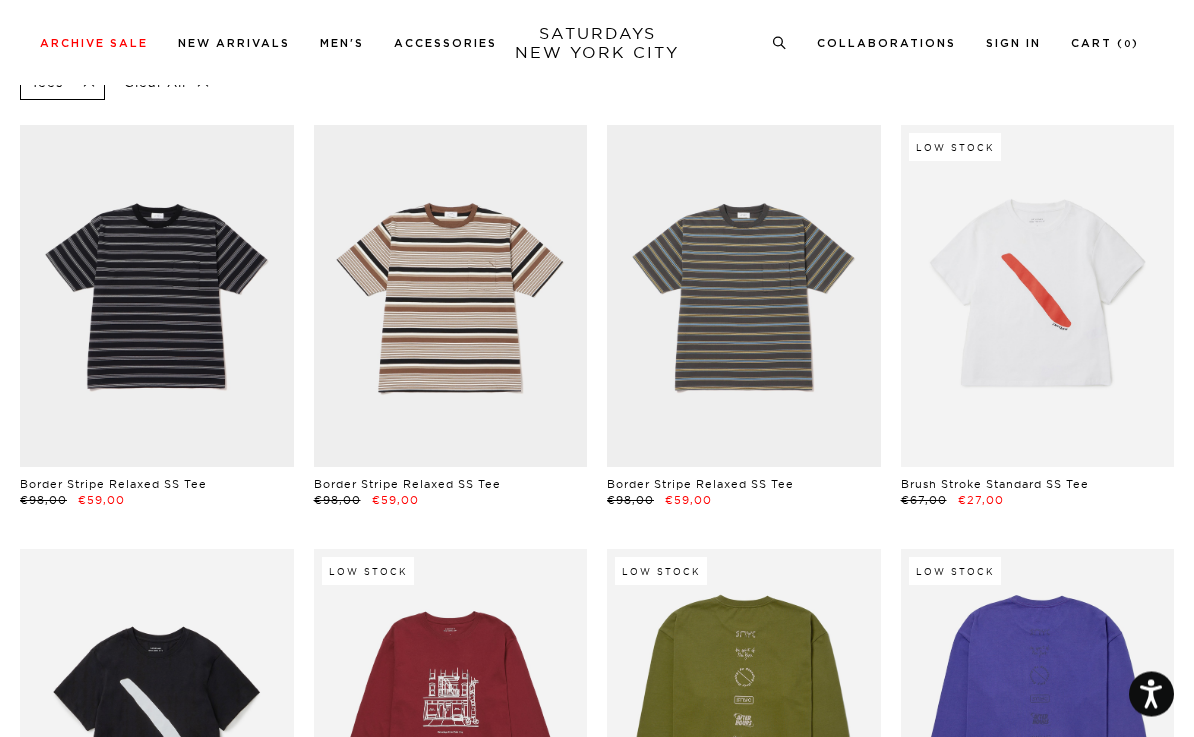 scroll, scrollTop: 0, scrollLeft: 0, axis: both 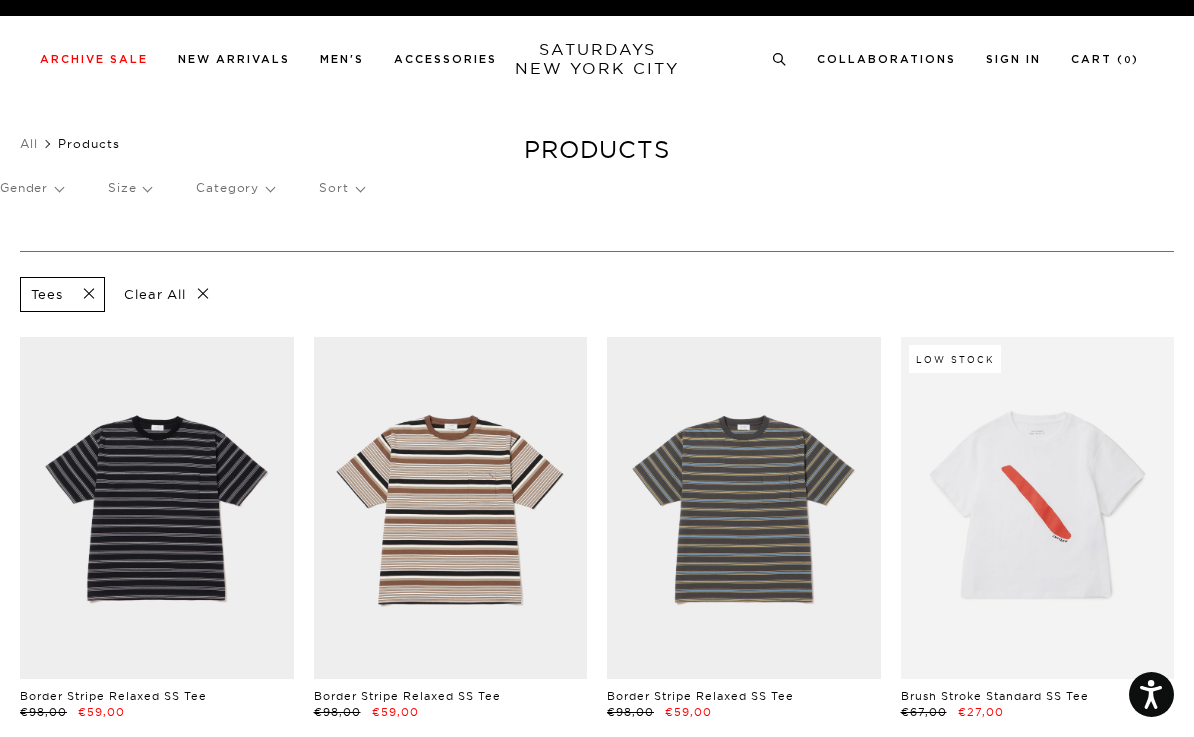 click on "Gender" at bounding box center (31, 188) 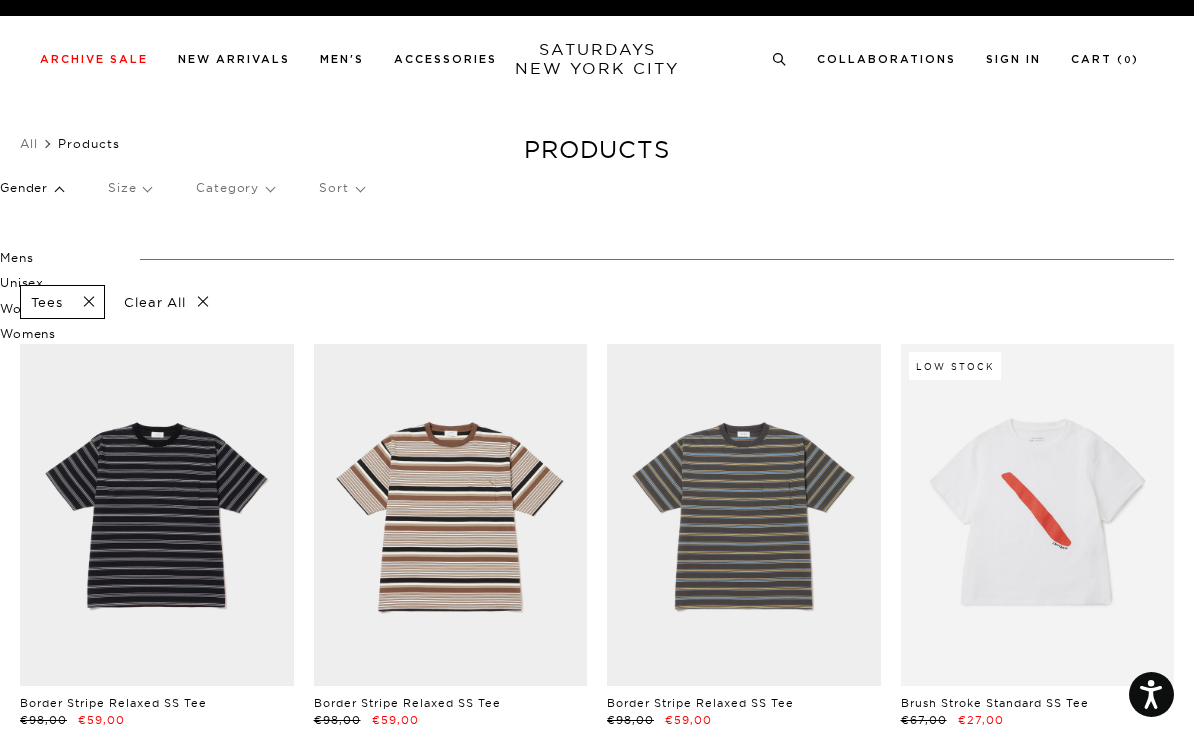 click on "Mens" at bounding box center [60, 258] 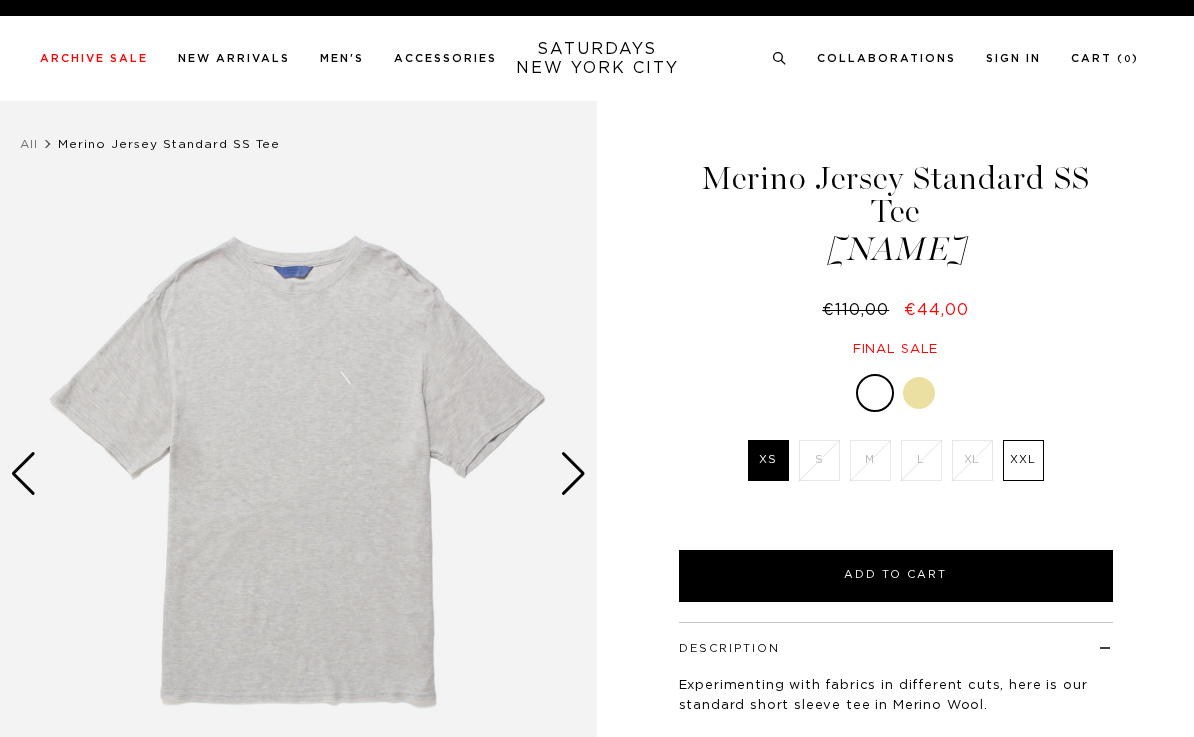 scroll, scrollTop: 0, scrollLeft: 0, axis: both 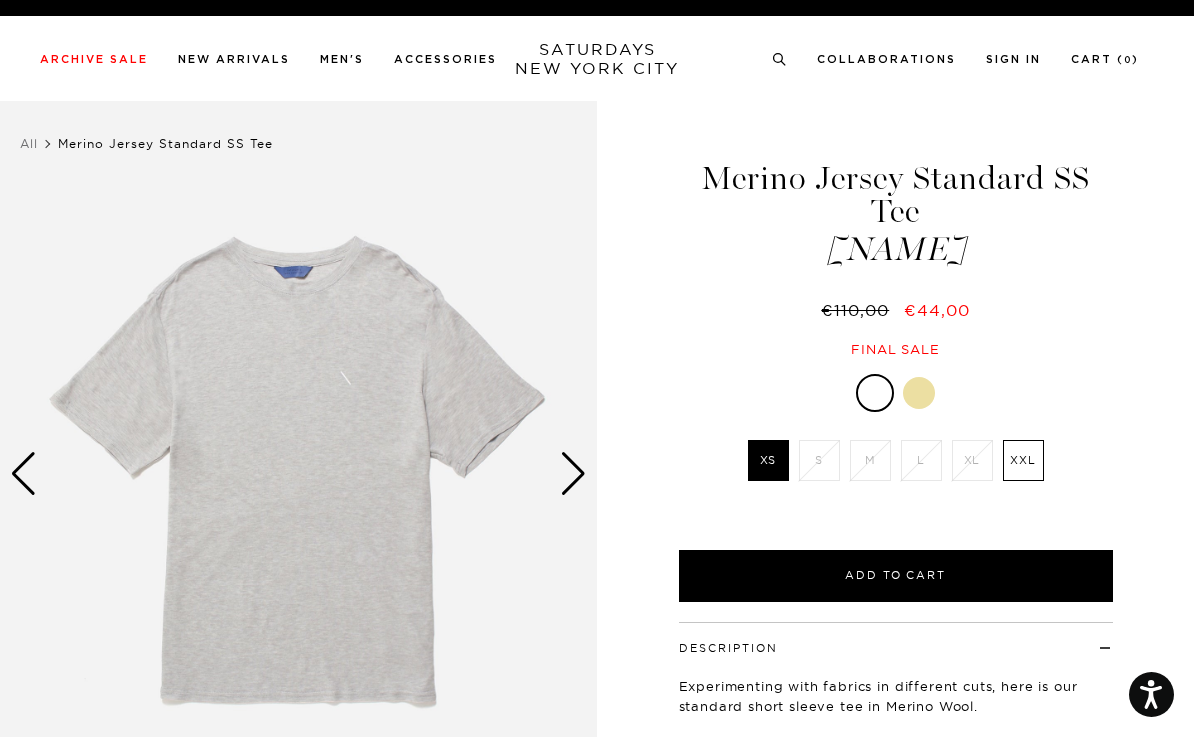 click at bounding box center (573, 474) 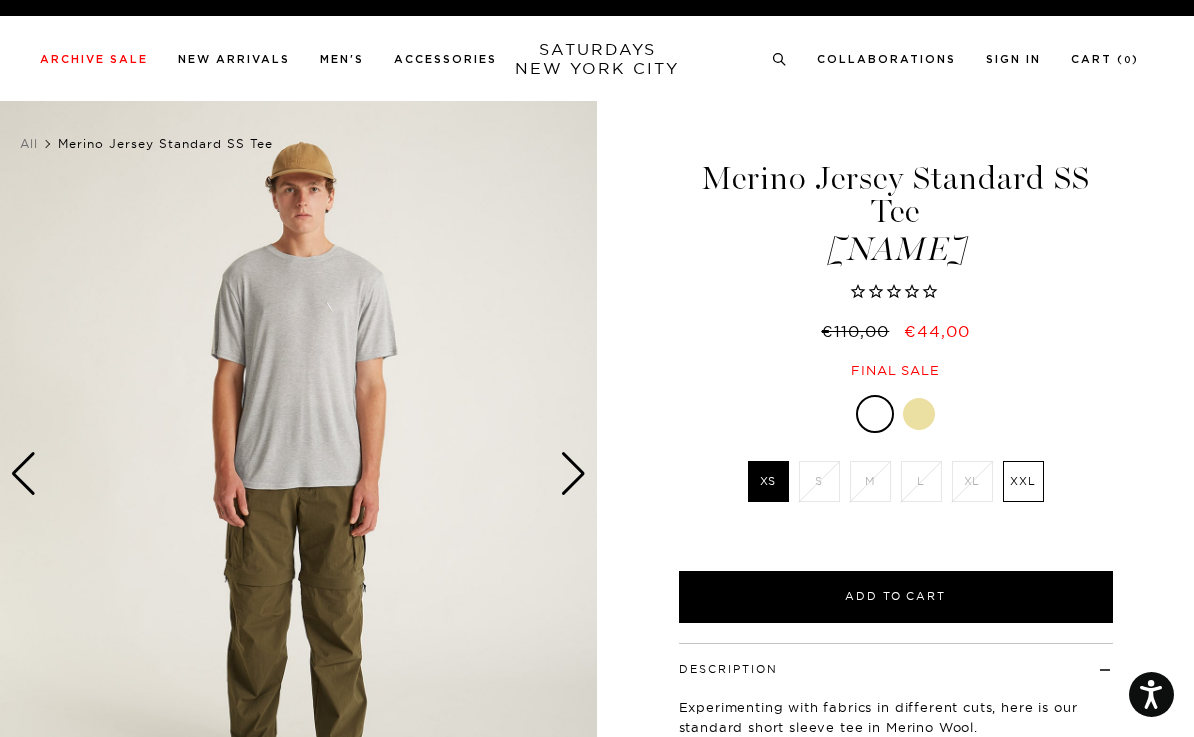 click at bounding box center [573, 474] 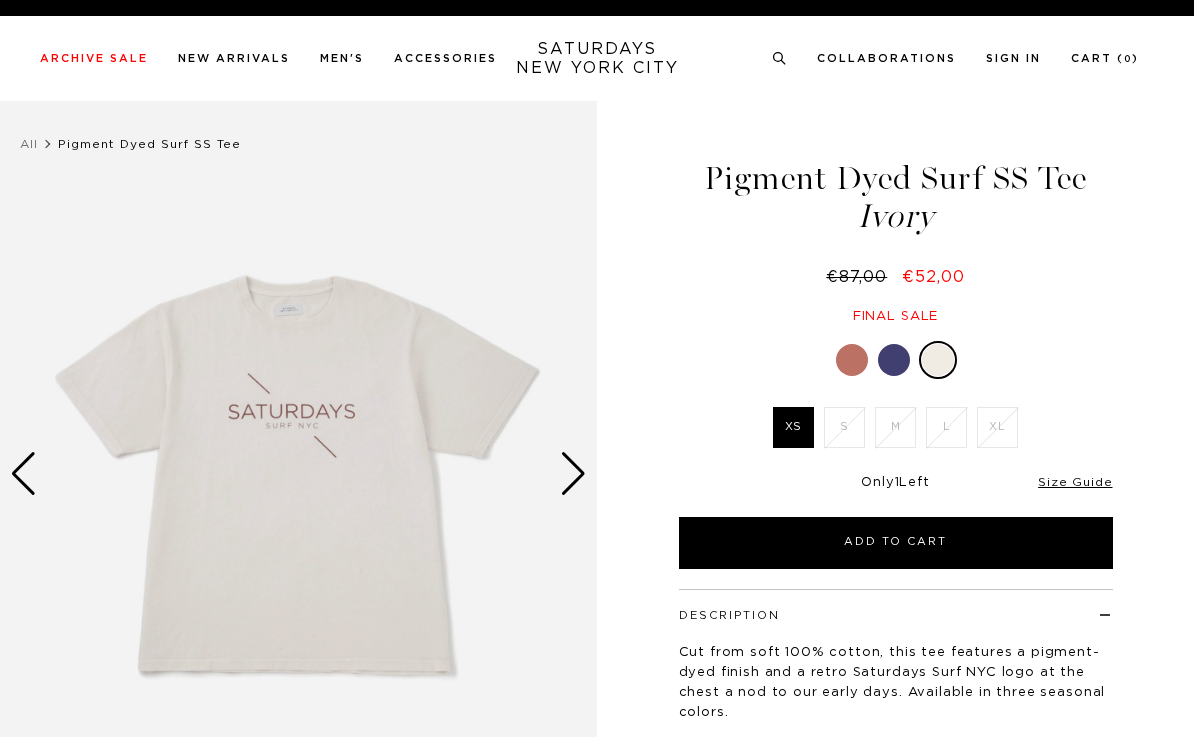 scroll, scrollTop: 0, scrollLeft: 0, axis: both 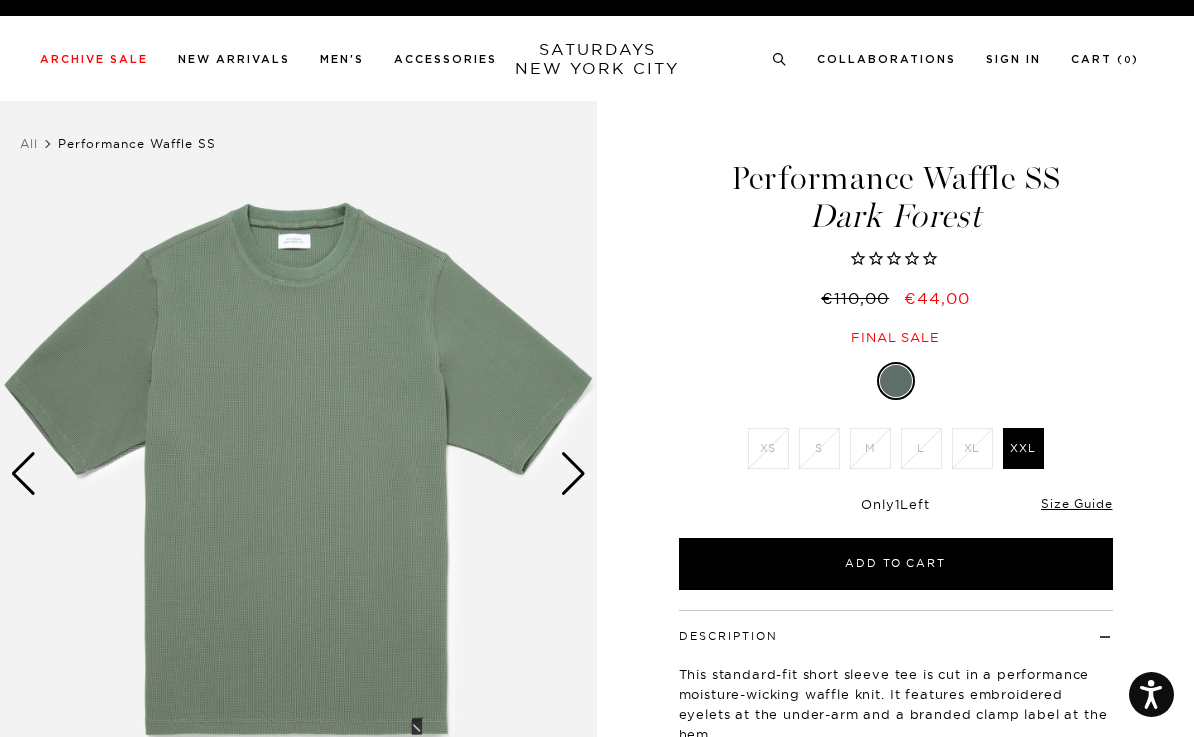 click at bounding box center (573, 474) 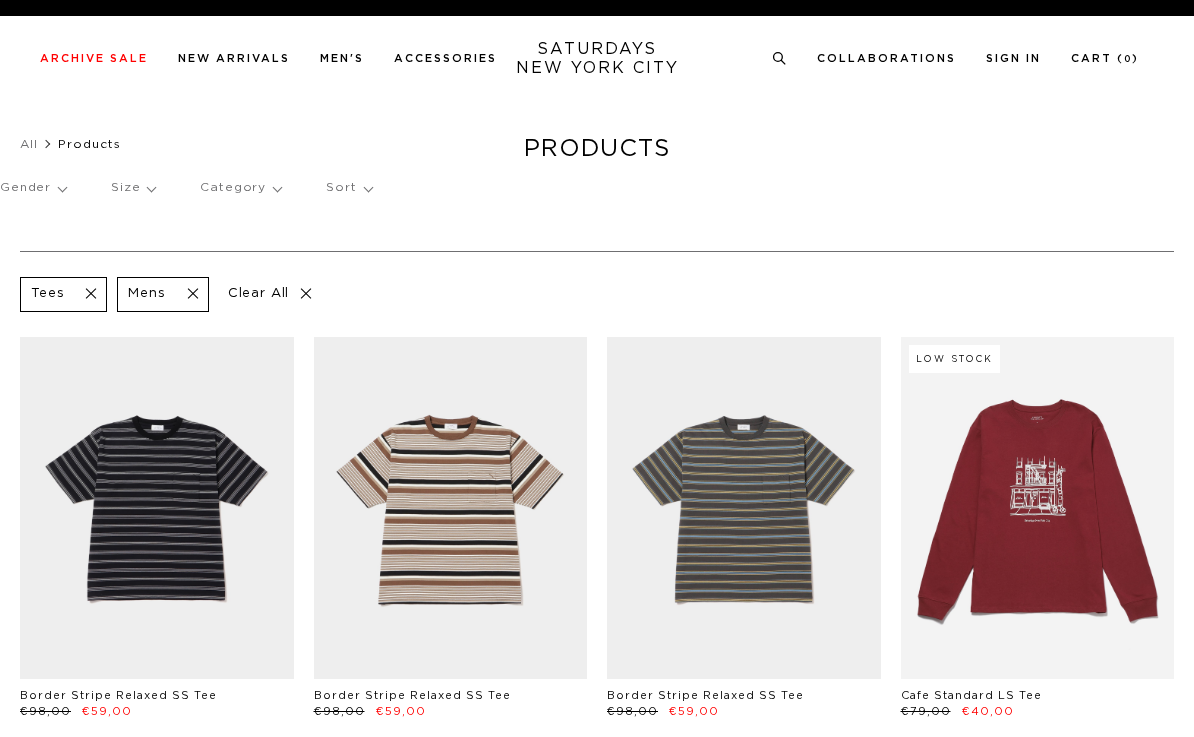 scroll, scrollTop: 0, scrollLeft: 0, axis: both 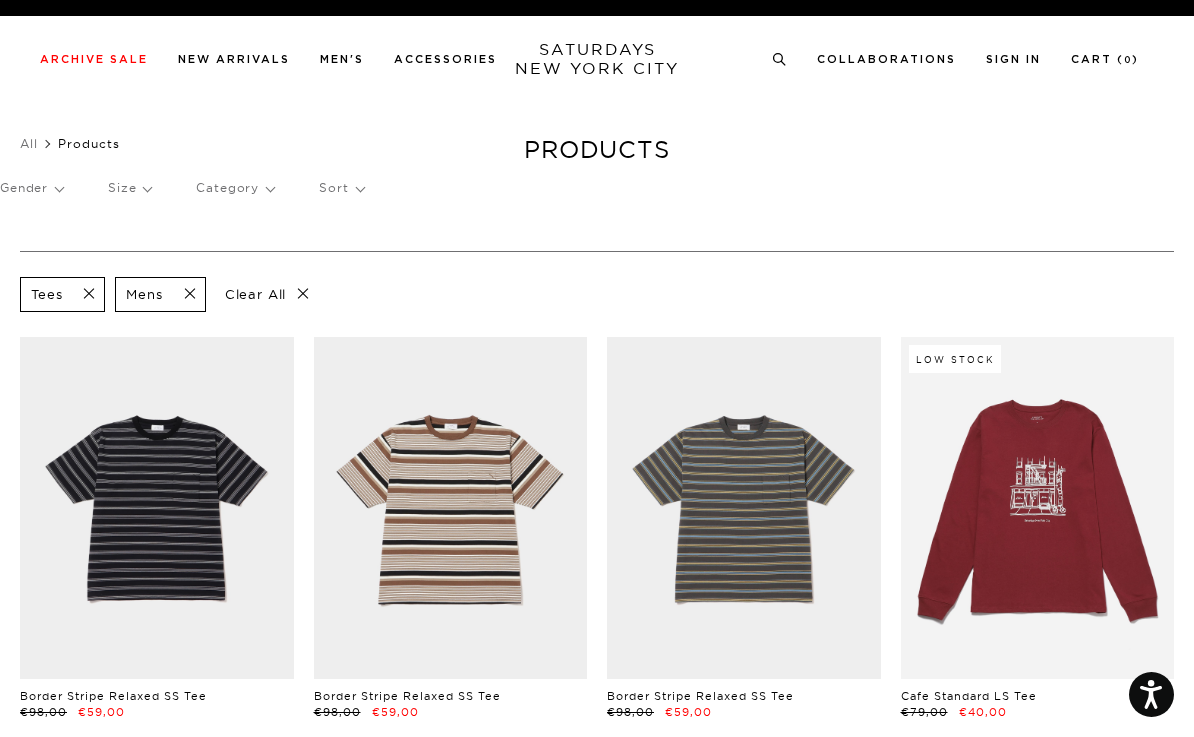 click on "Category" at bounding box center [235, 188] 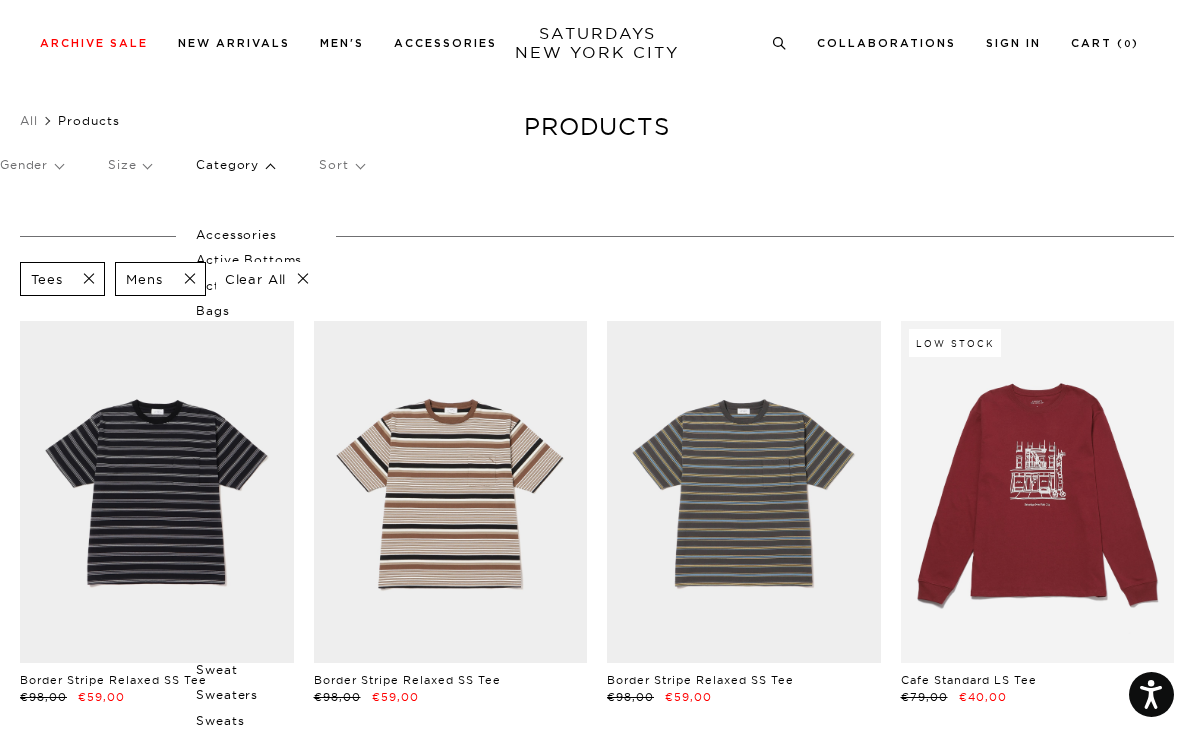 scroll, scrollTop: 0, scrollLeft: 0, axis: both 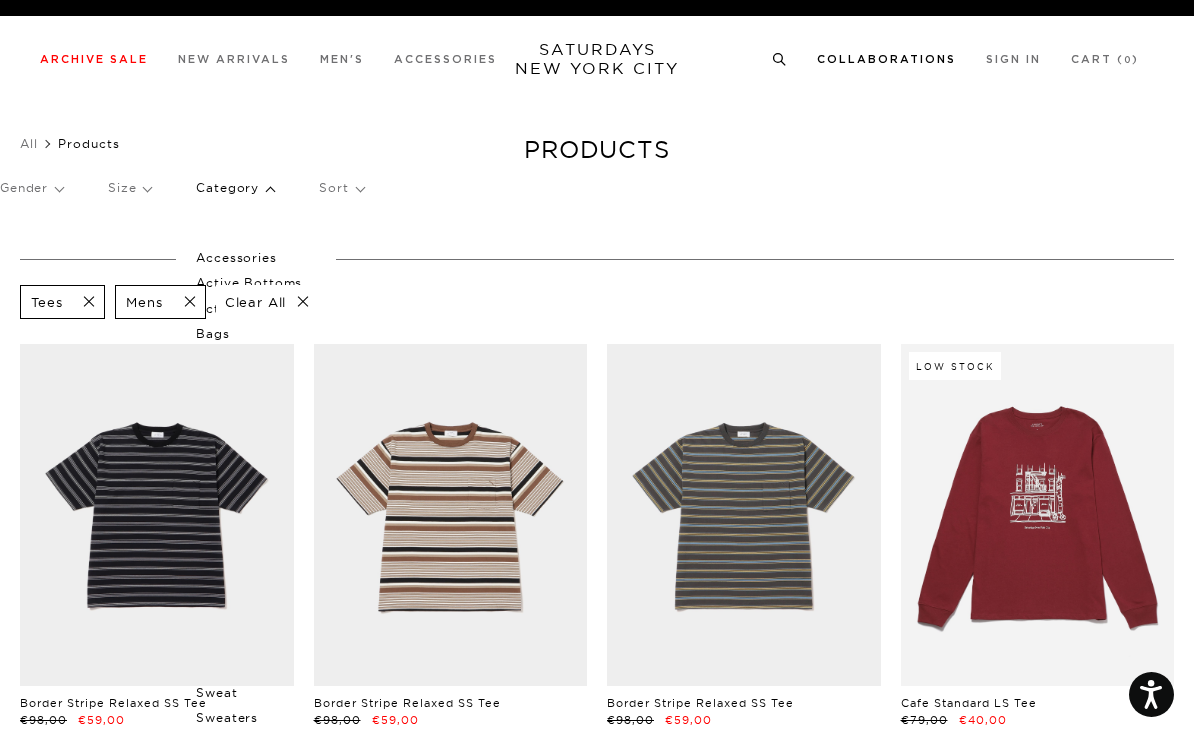 click on "Collaborations" at bounding box center (886, 59) 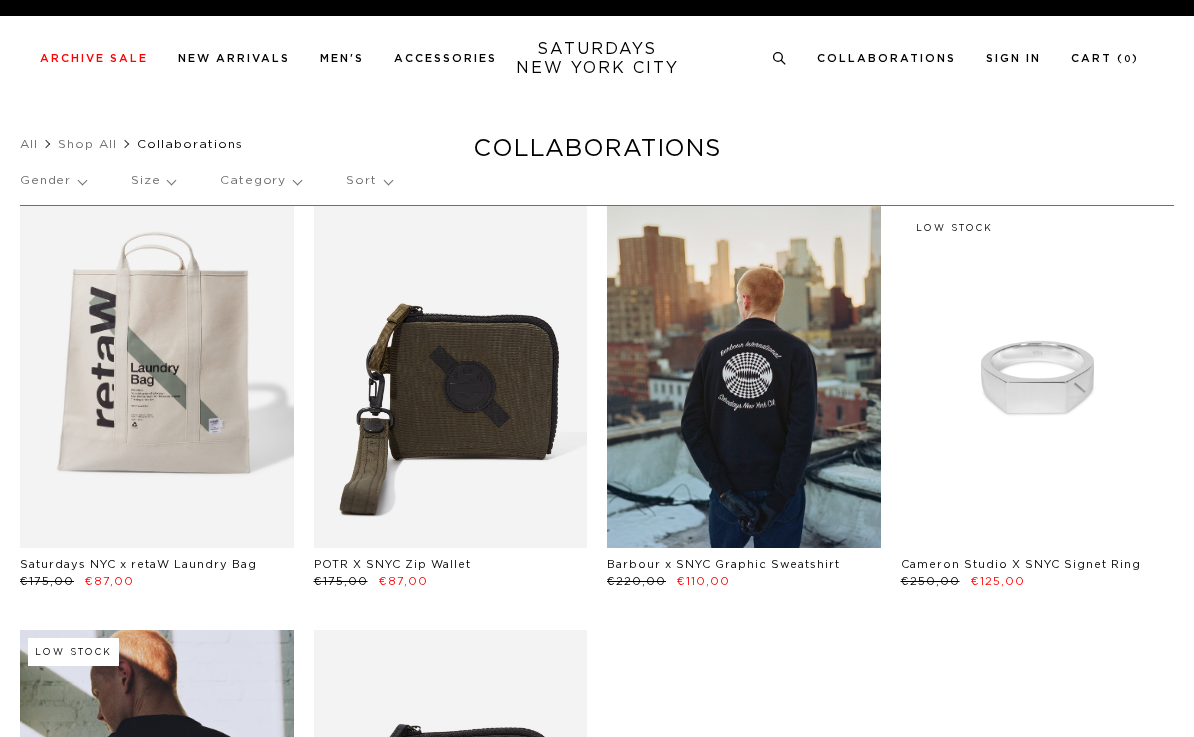 scroll, scrollTop: 0, scrollLeft: 0, axis: both 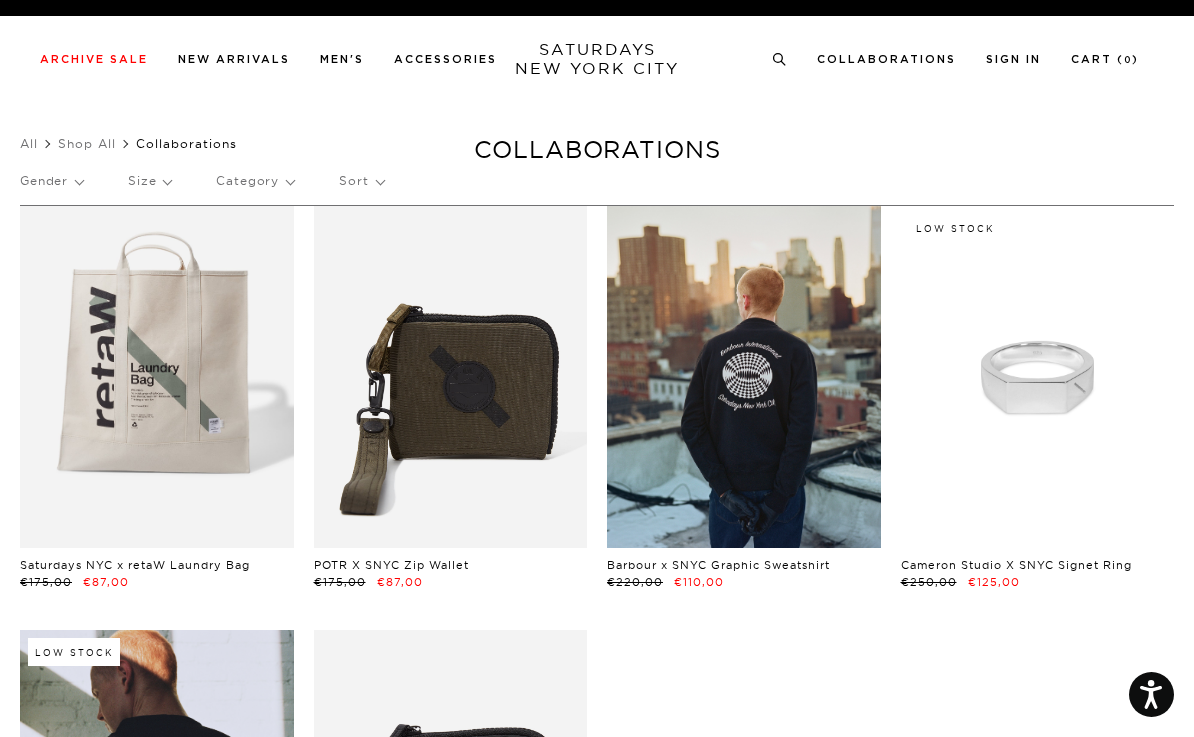 click at bounding box center [157, 377] 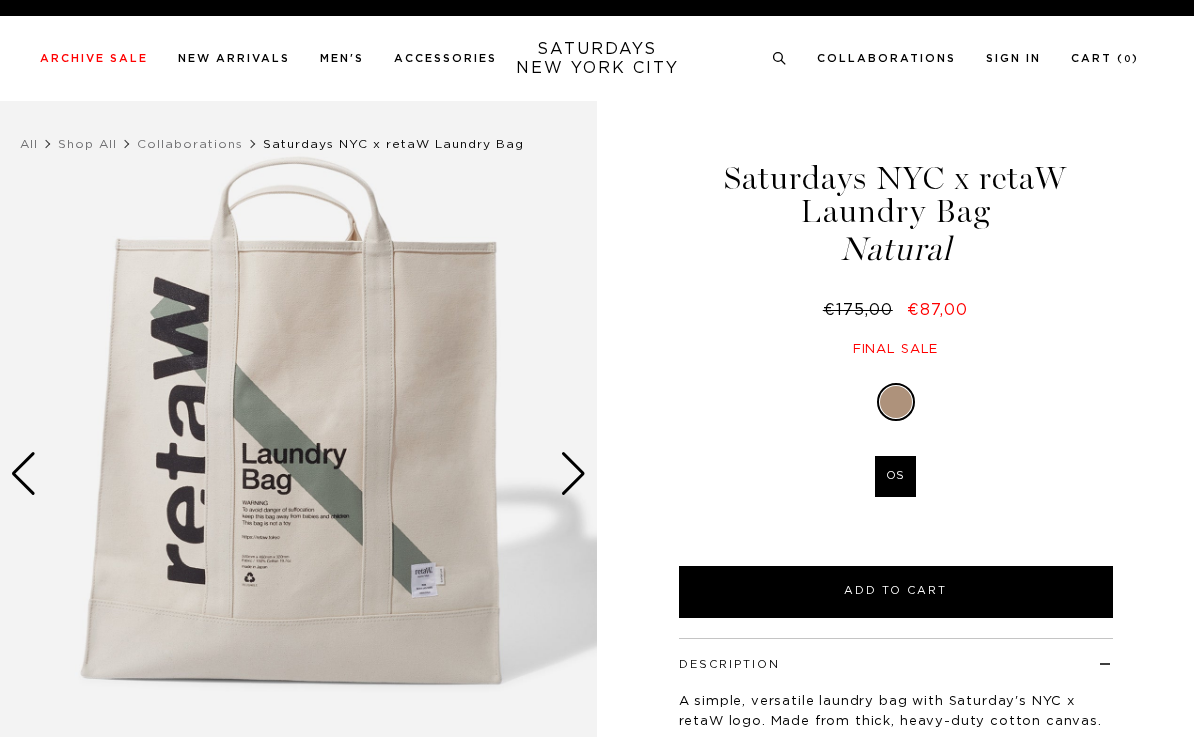 scroll, scrollTop: 0, scrollLeft: 0, axis: both 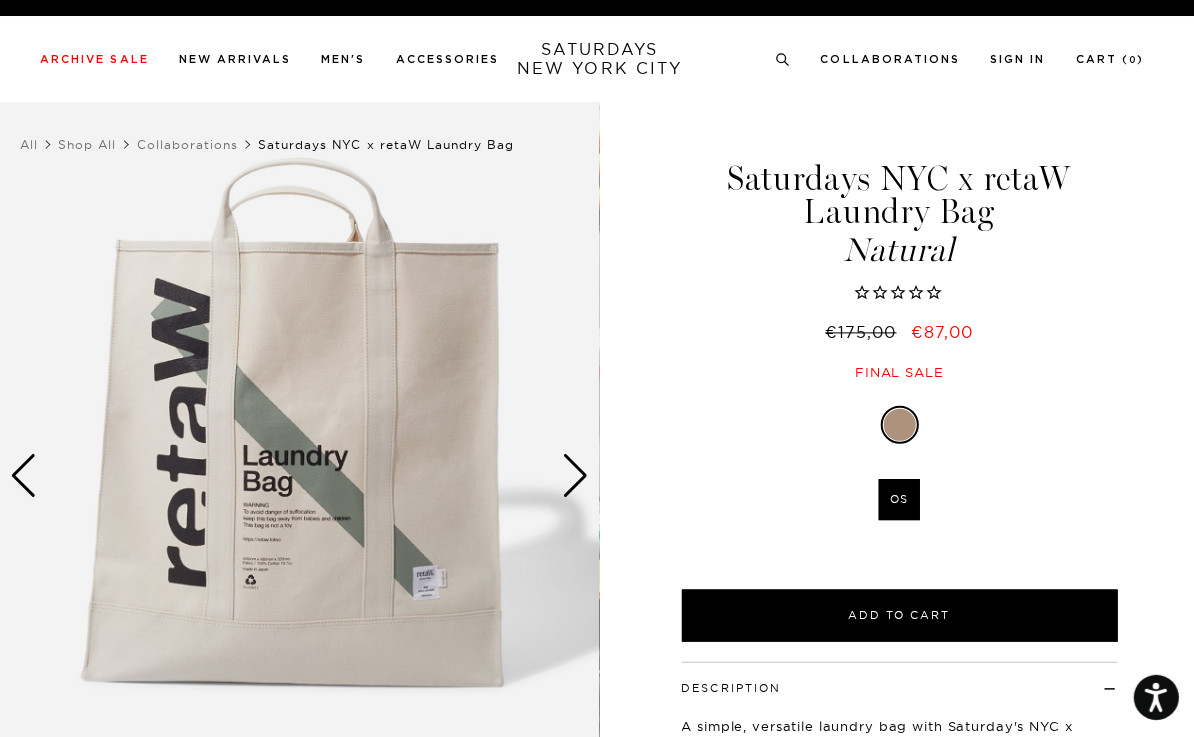 click at bounding box center (573, 474) 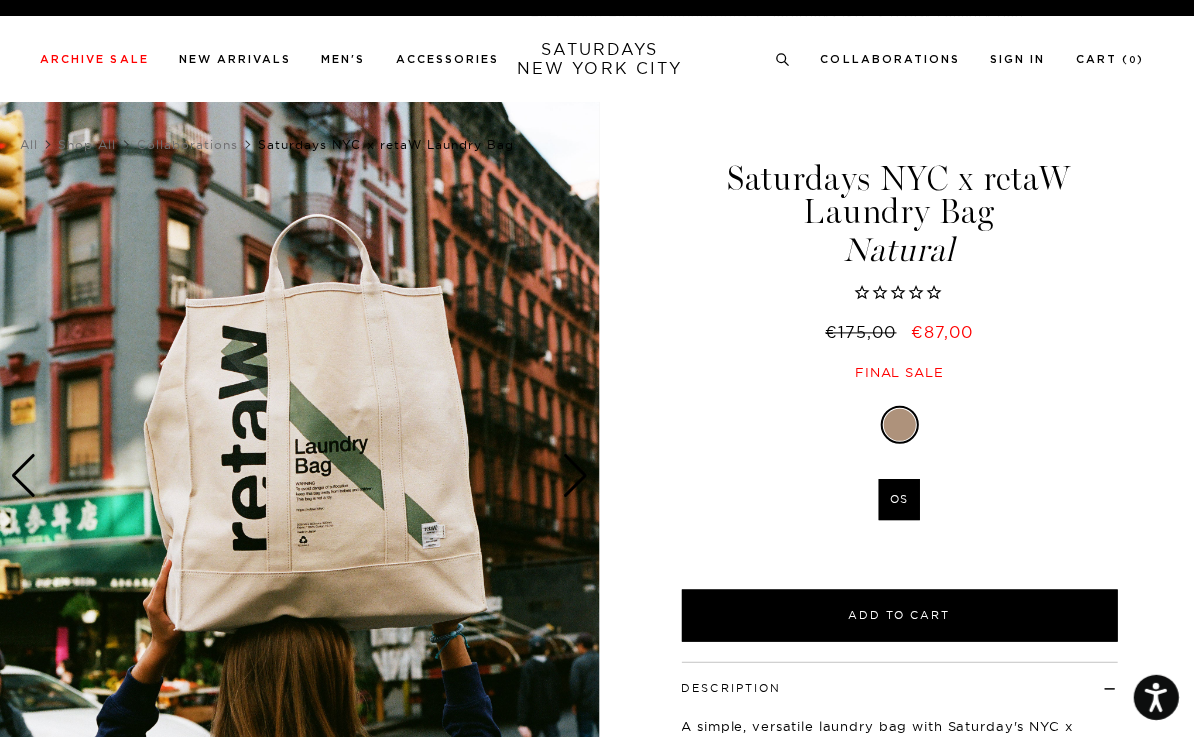 click at bounding box center (573, 474) 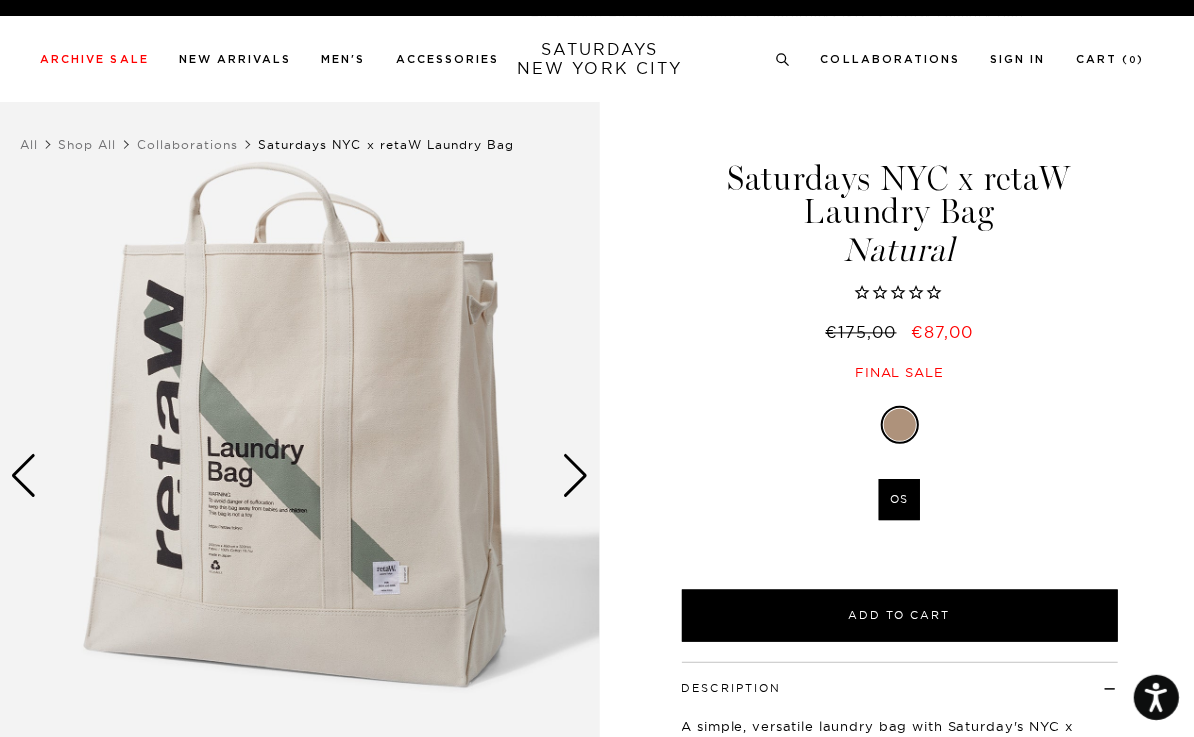 click at bounding box center (573, 474) 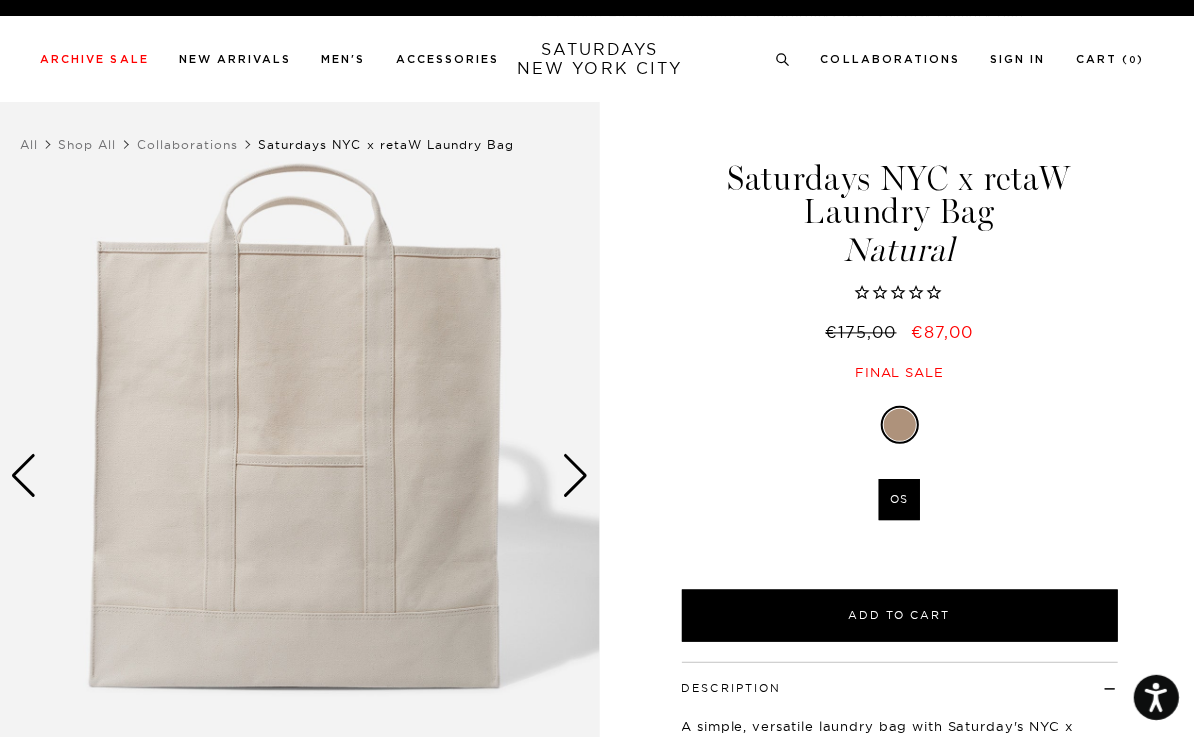 click at bounding box center (573, 474) 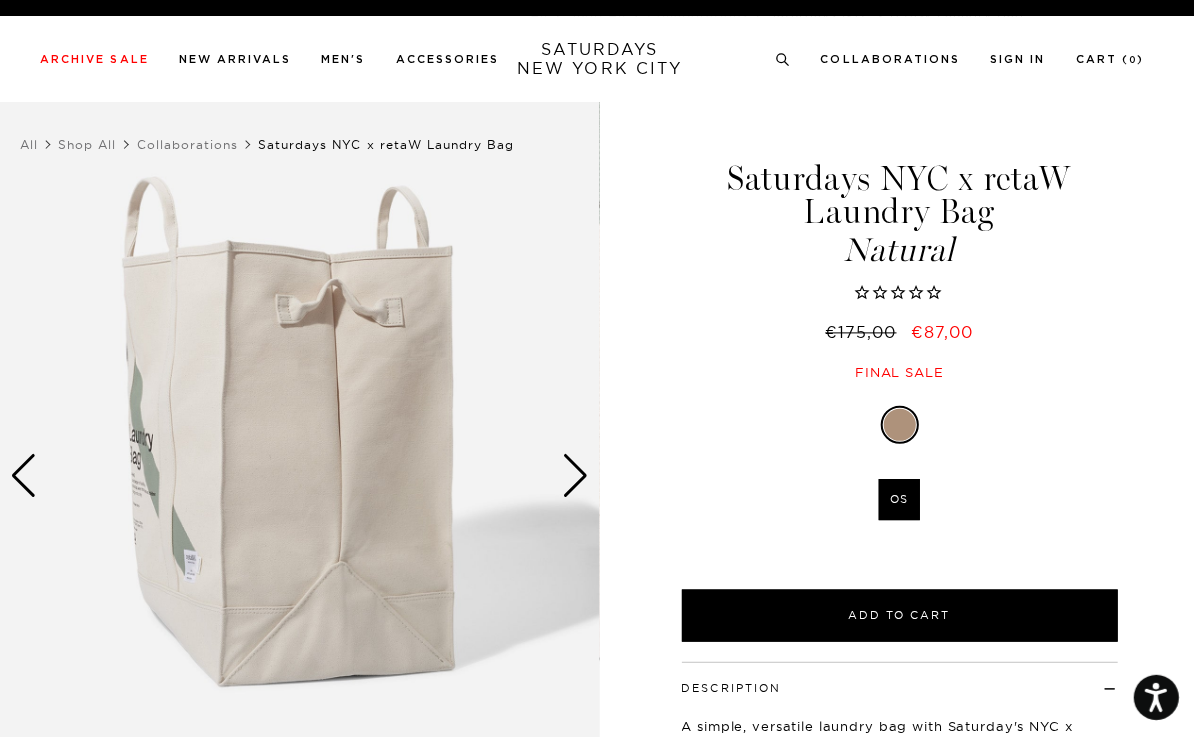 click at bounding box center (573, 474) 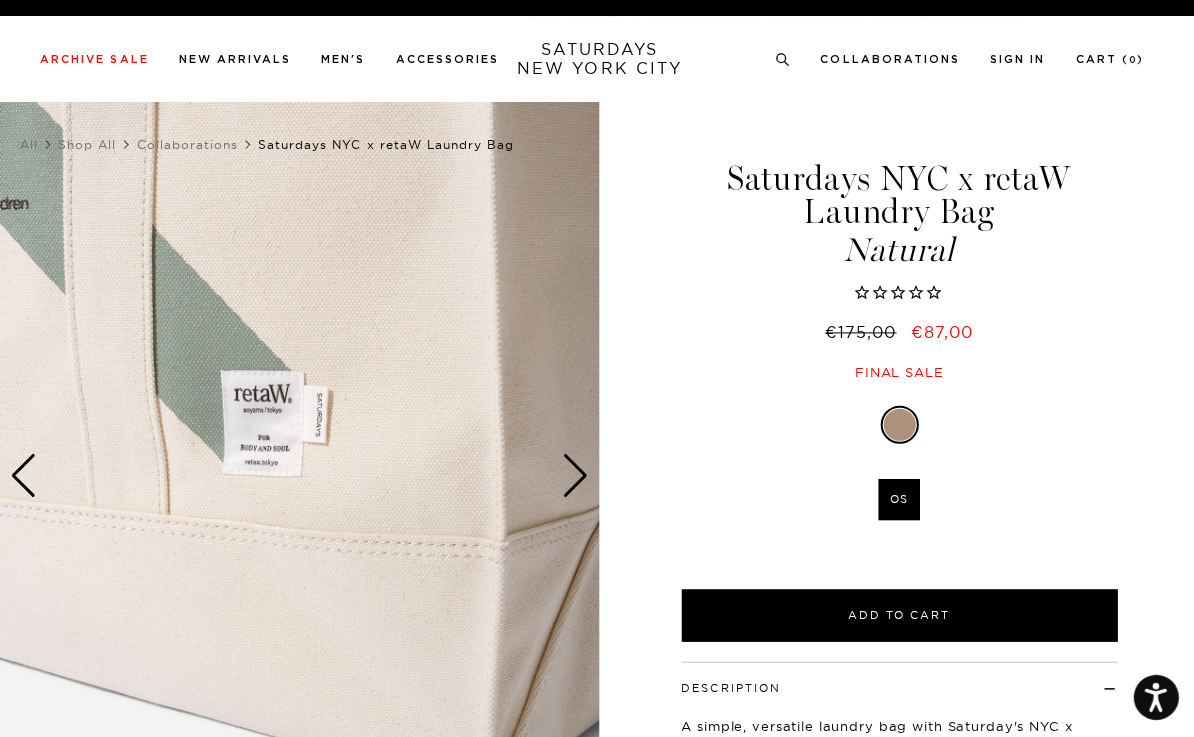 click at bounding box center (573, 474) 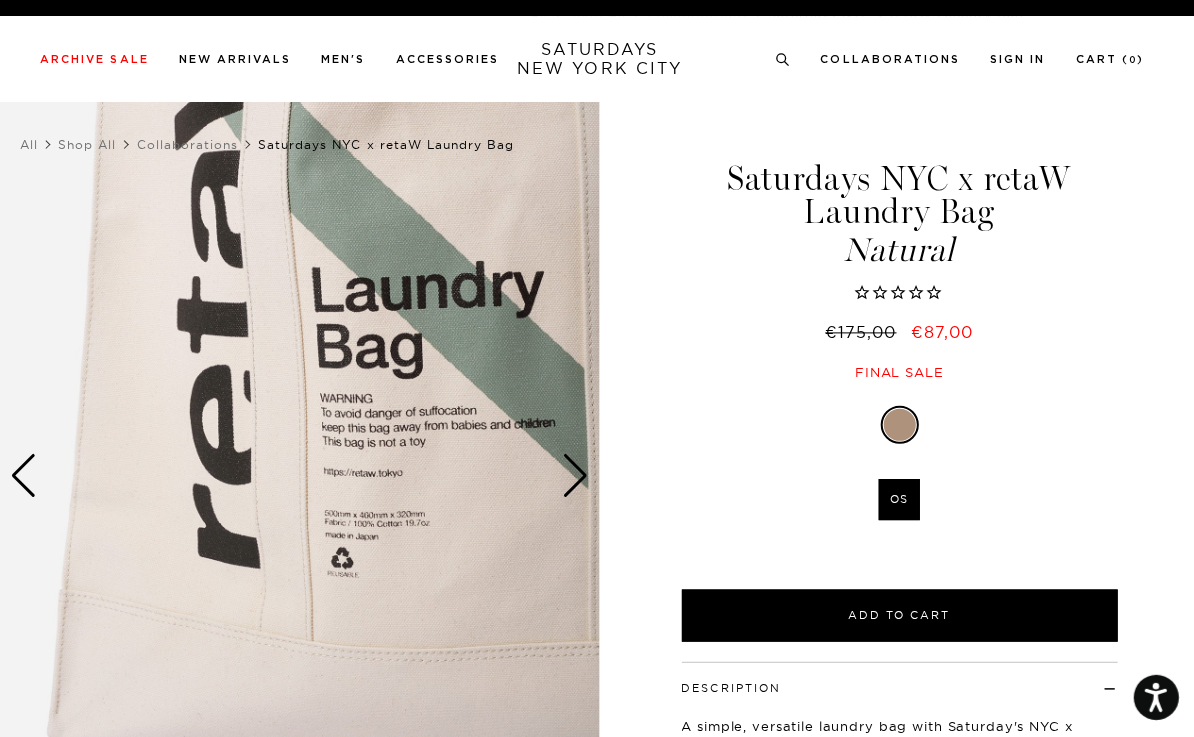 click at bounding box center [573, 474] 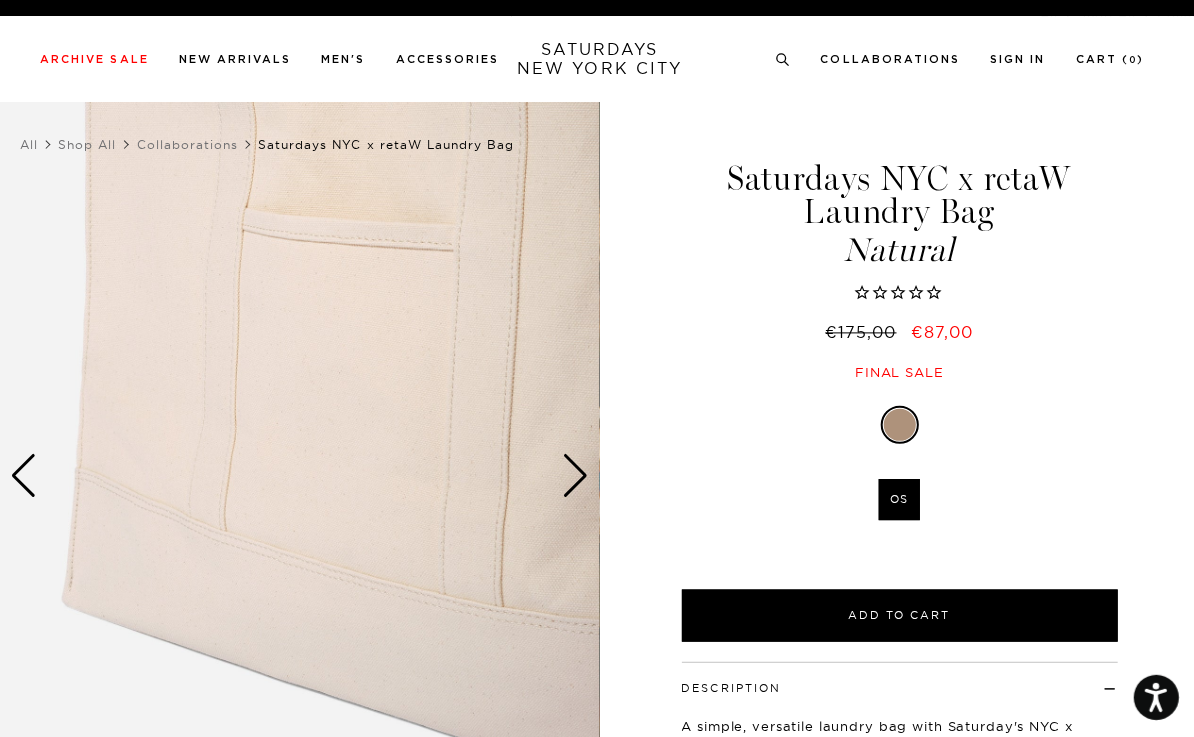 click at bounding box center [573, 474] 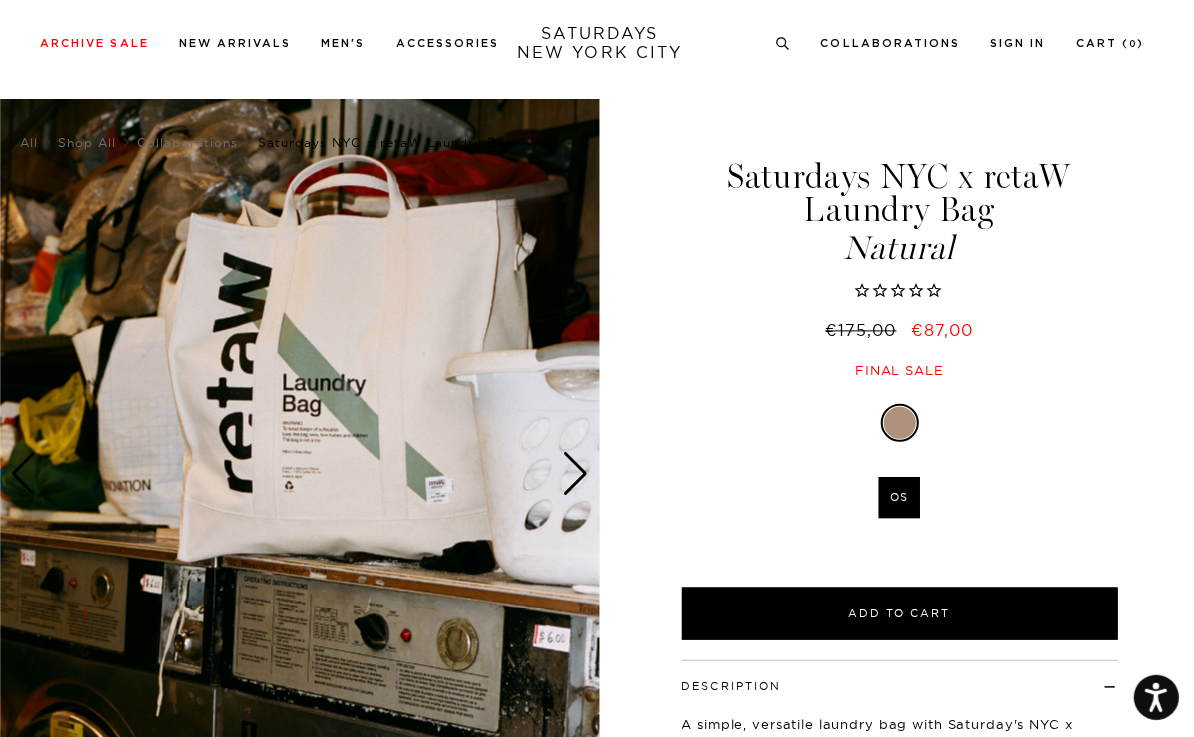 scroll, scrollTop: 0, scrollLeft: 0, axis: both 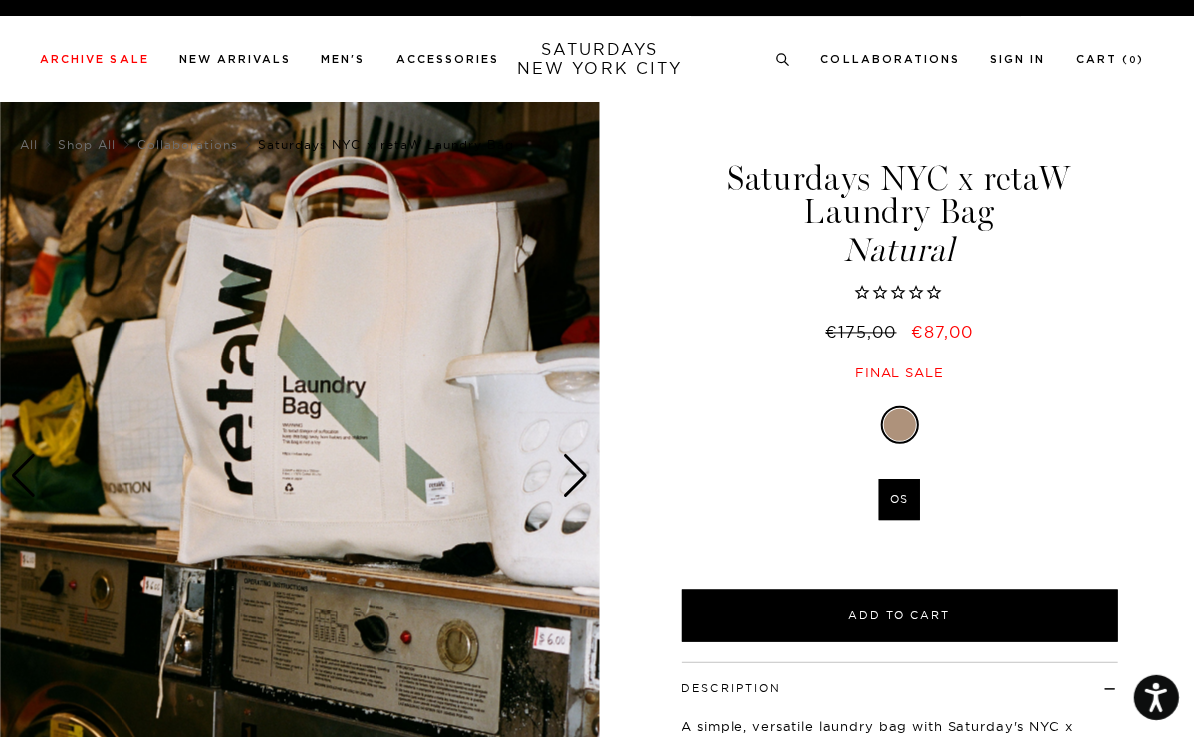 click at bounding box center (573, 474) 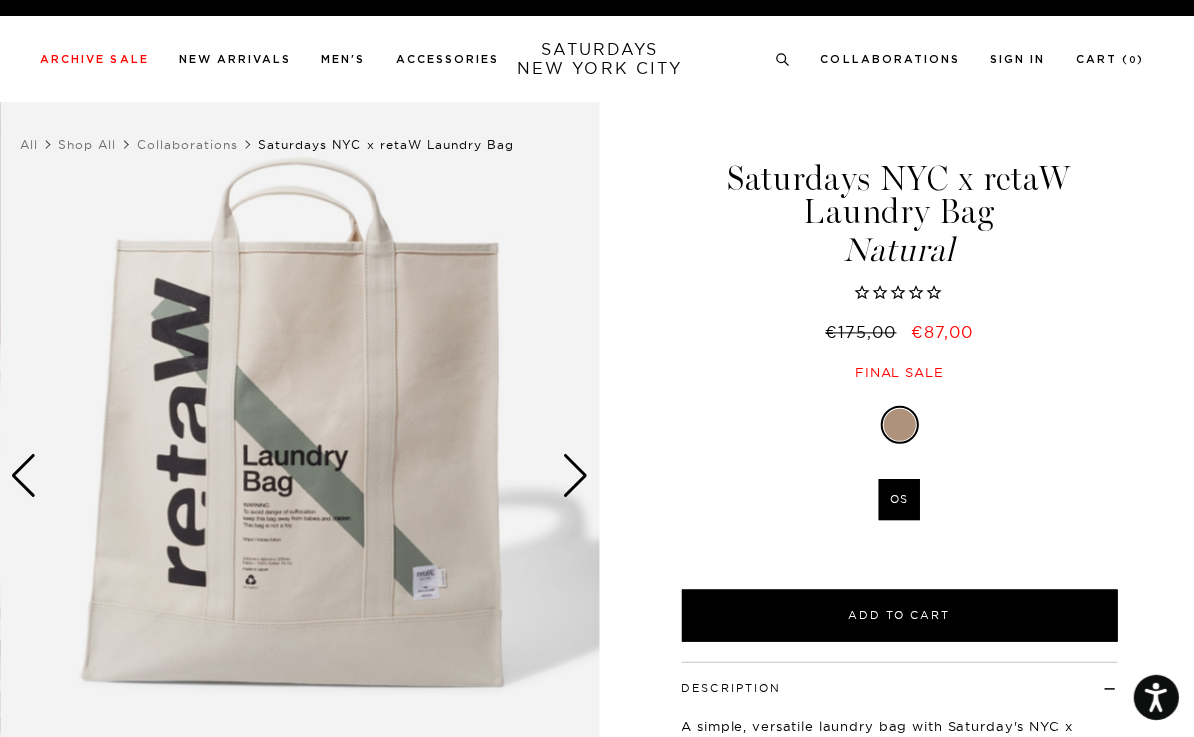 click at bounding box center (573, 474) 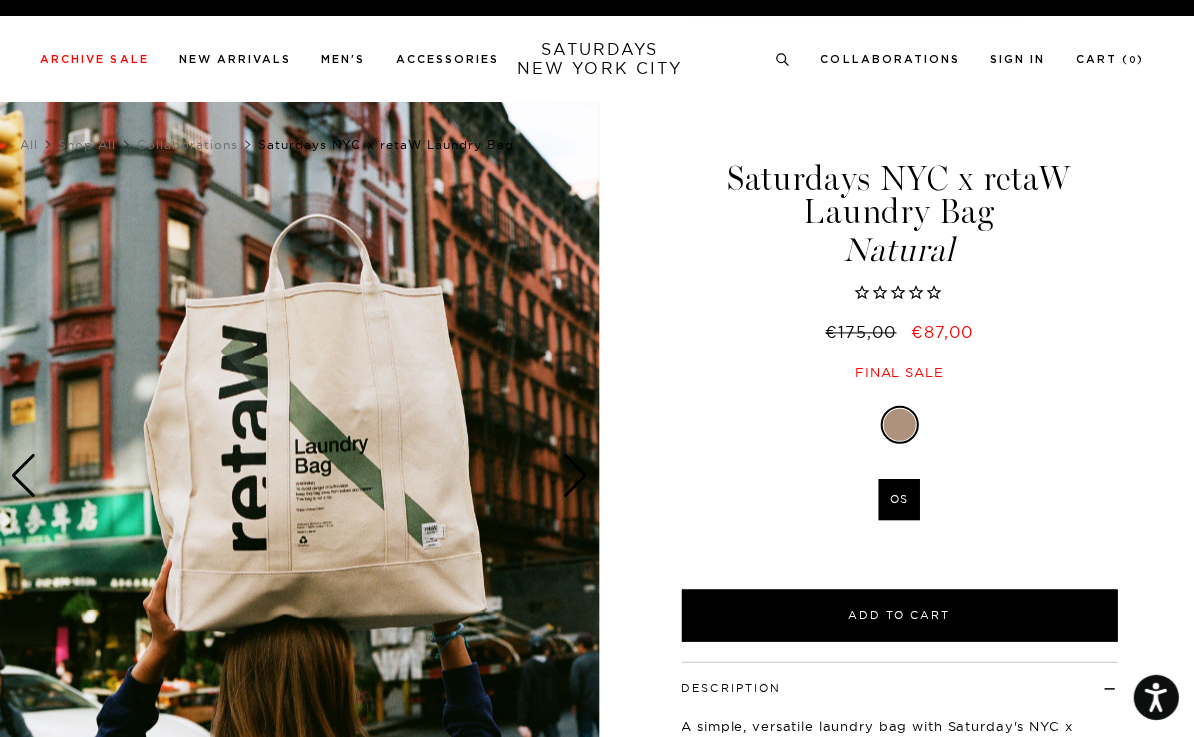 click at bounding box center (573, 474) 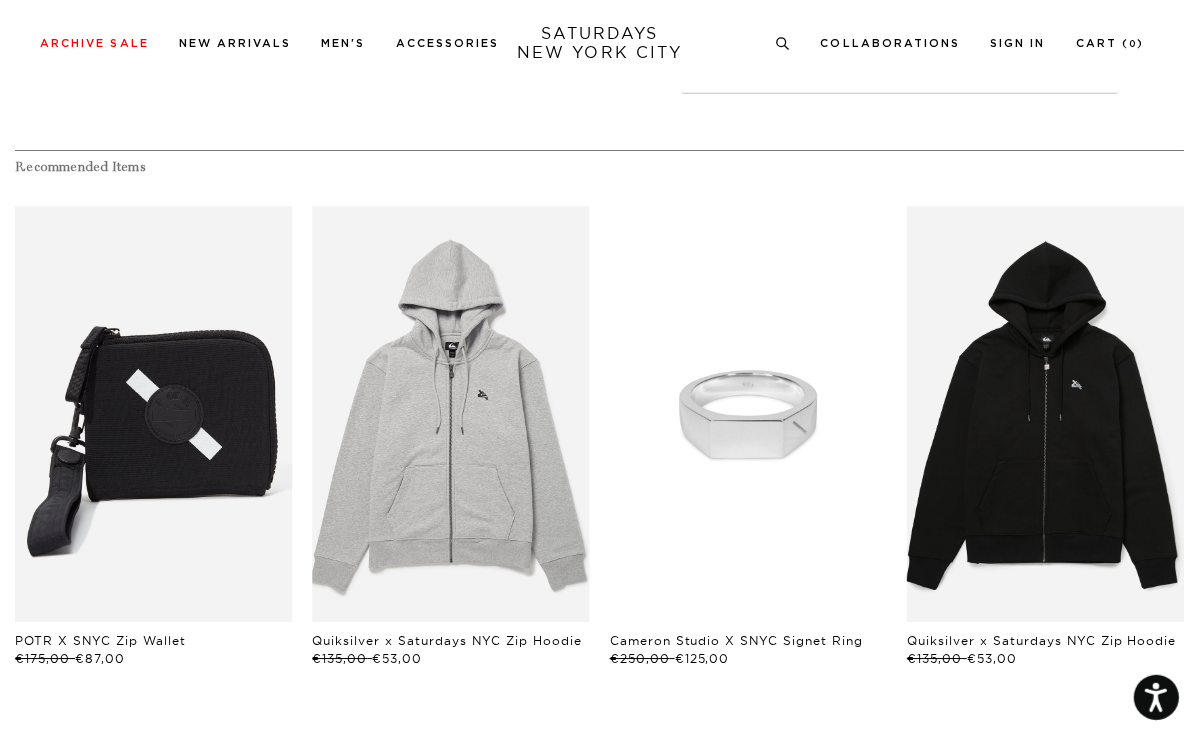 scroll, scrollTop: 789, scrollLeft: 0, axis: vertical 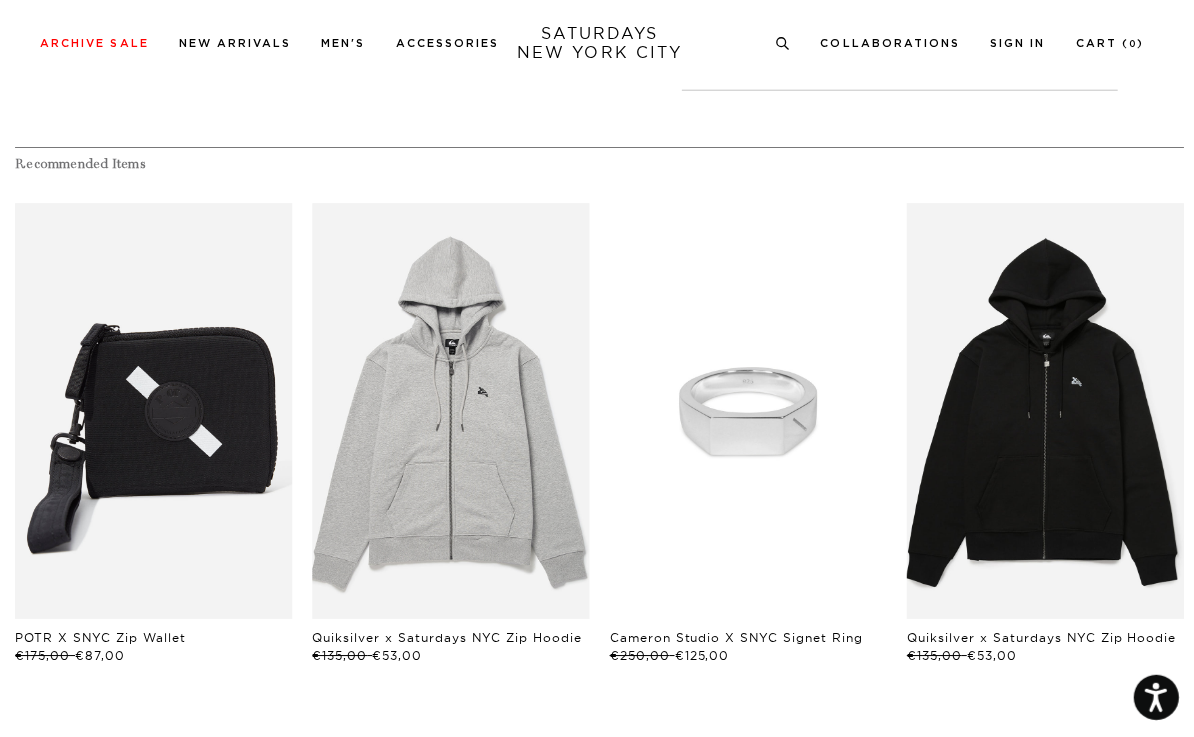 click at bounding box center (449, 409) 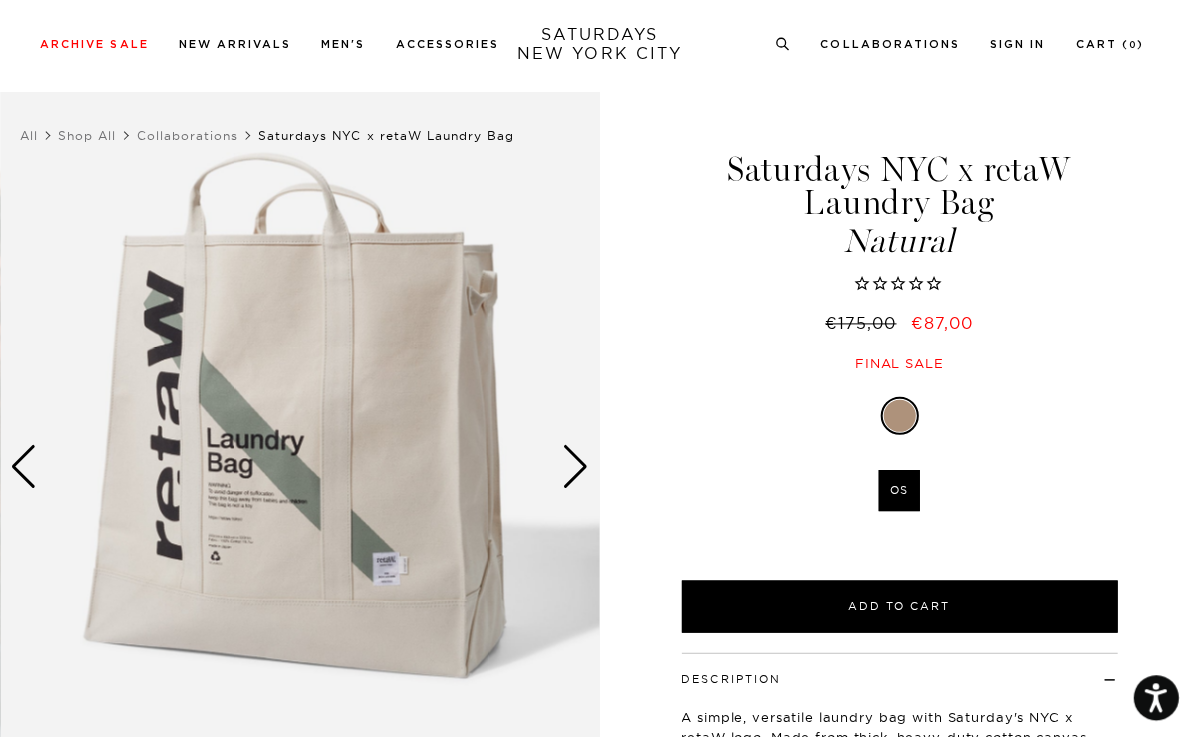 scroll, scrollTop: 0, scrollLeft: 0, axis: both 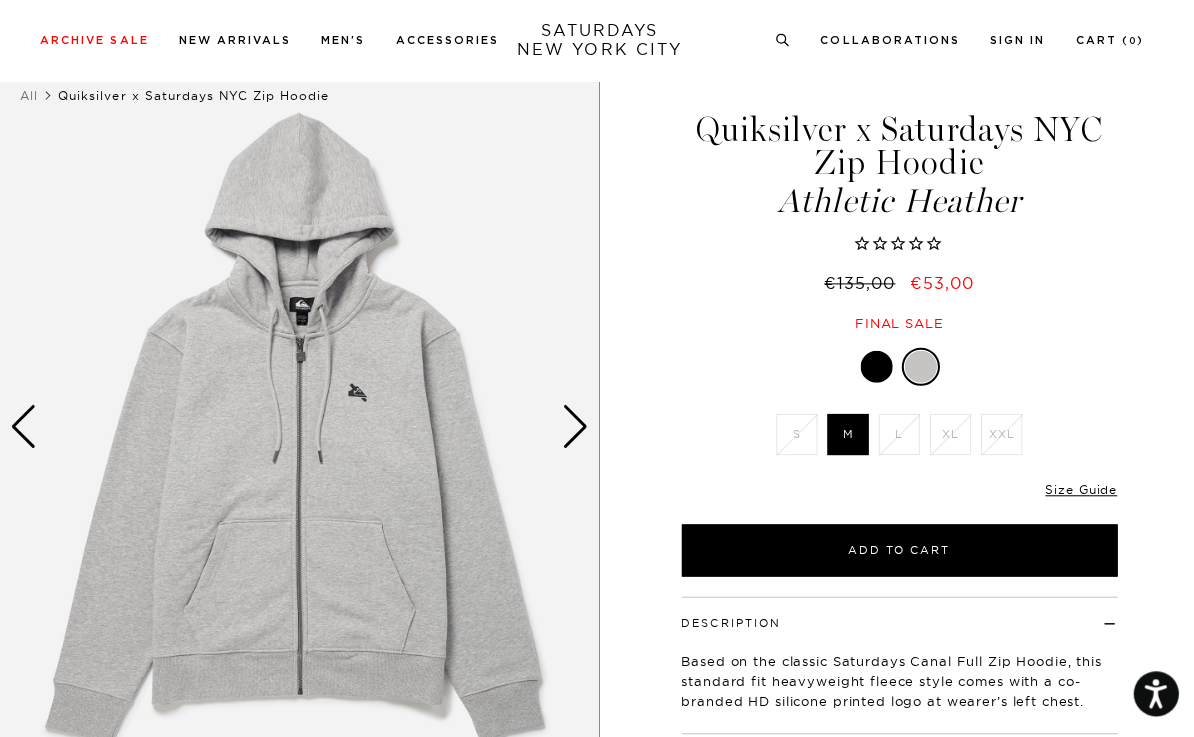 click at bounding box center [573, 429] 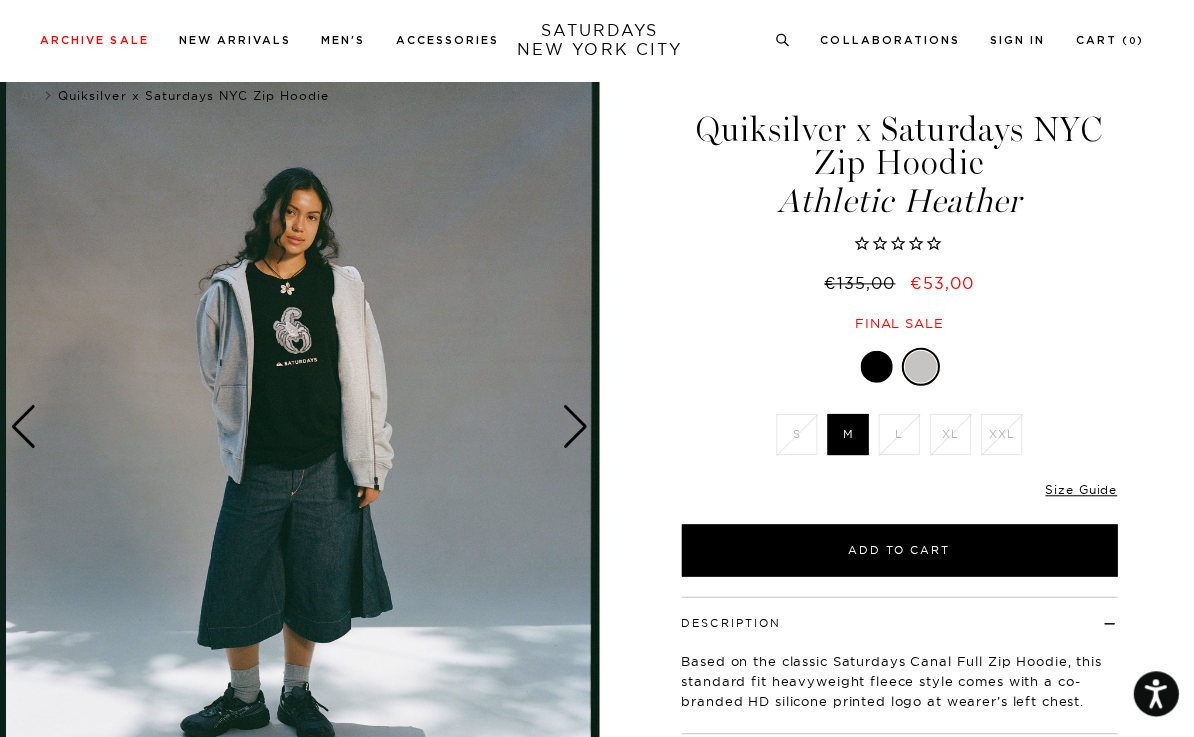 scroll, scrollTop: 46, scrollLeft: 0, axis: vertical 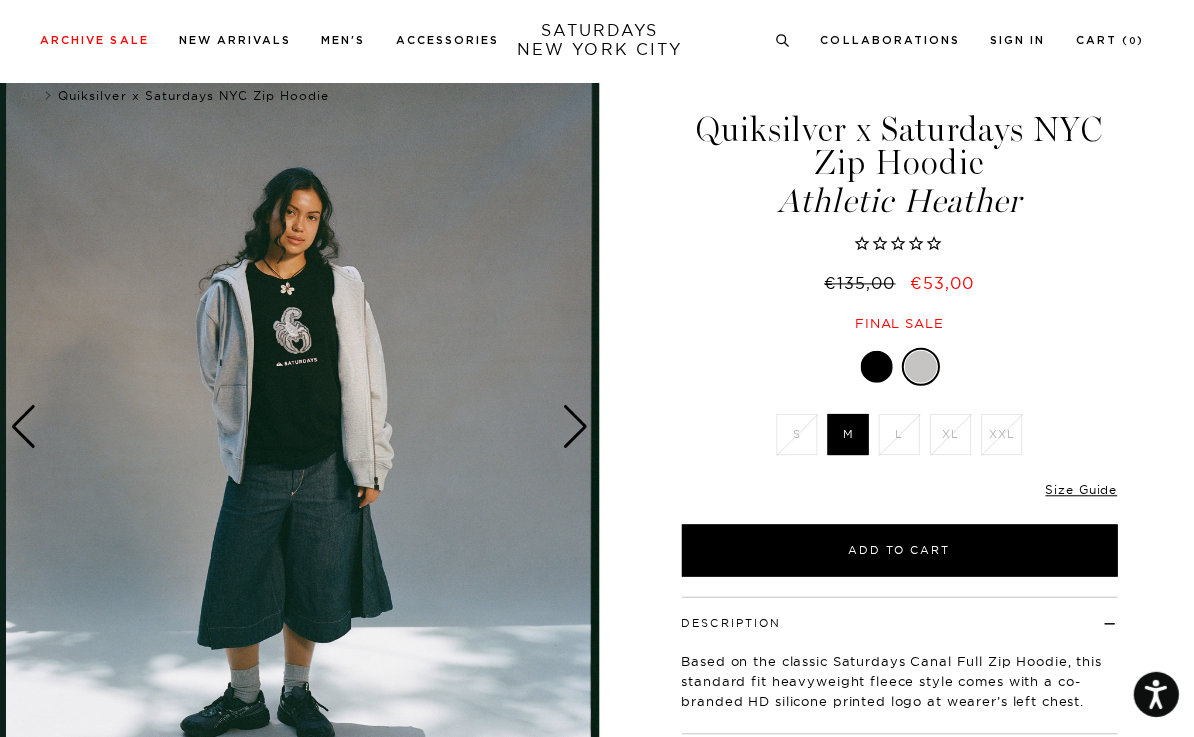 click at bounding box center [573, 428] 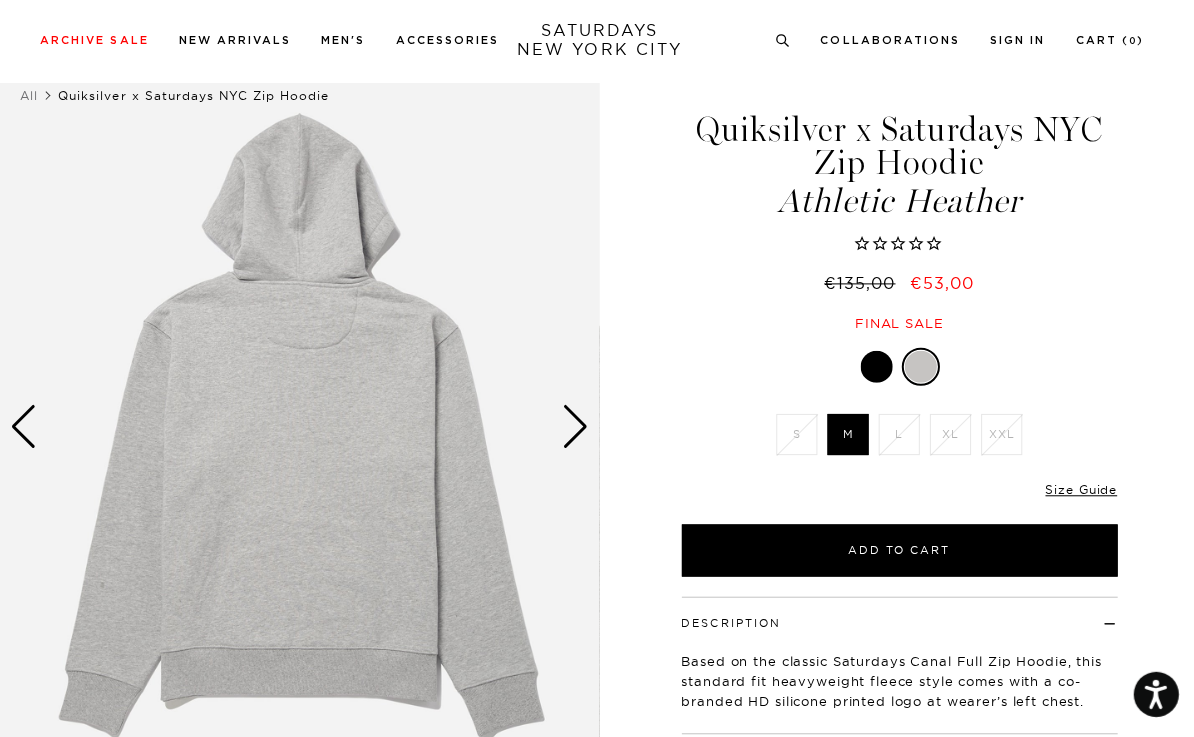 click at bounding box center (573, 428) 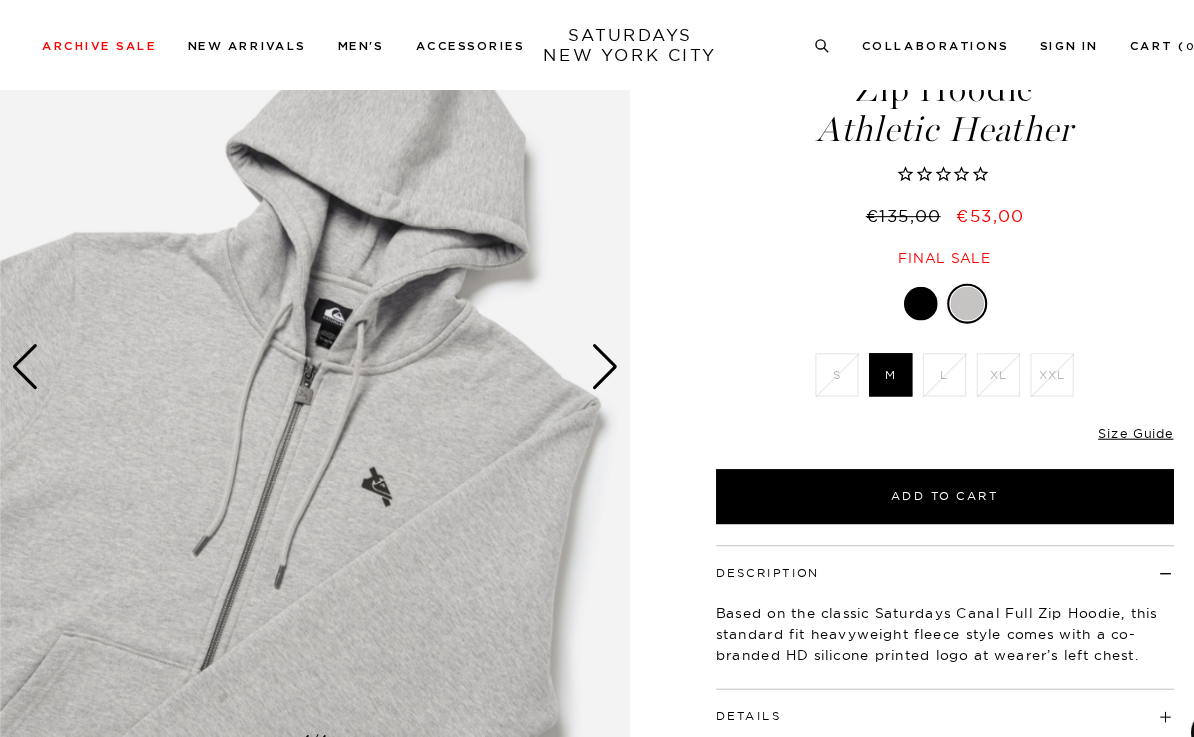 scroll, scrollTop: 126, scrollLeft: 0, axis: vertical 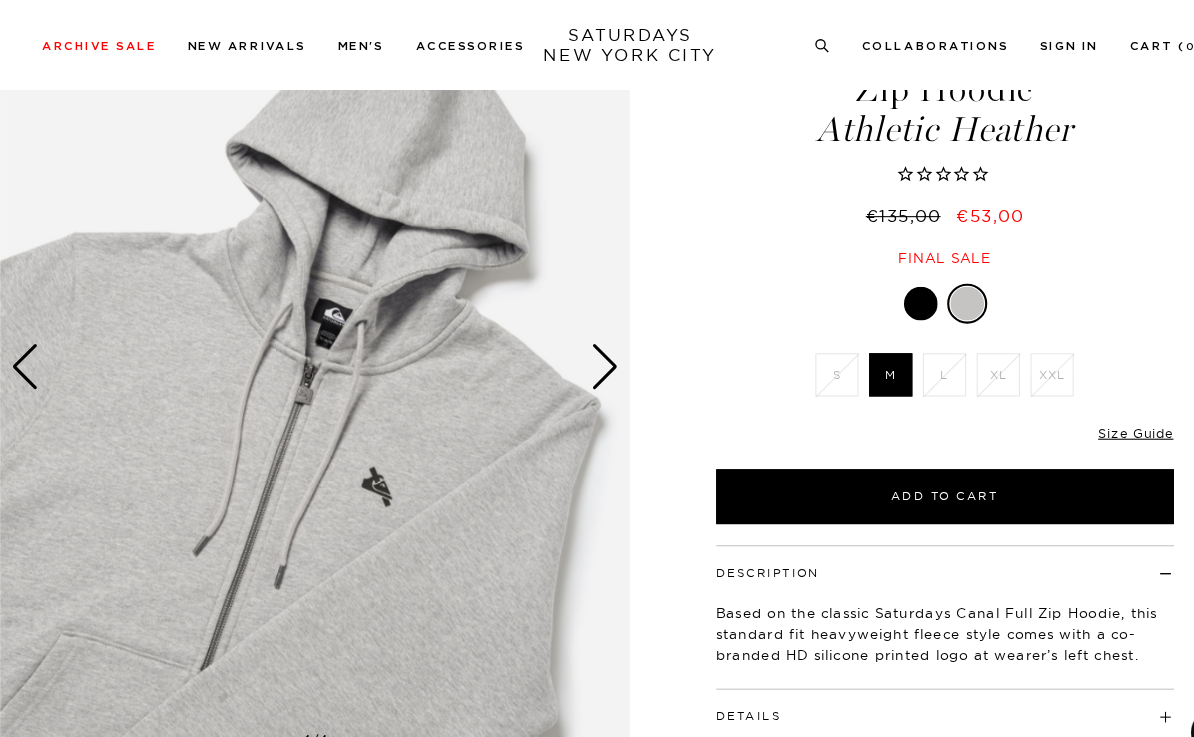 click at bounding box center [573, 348] 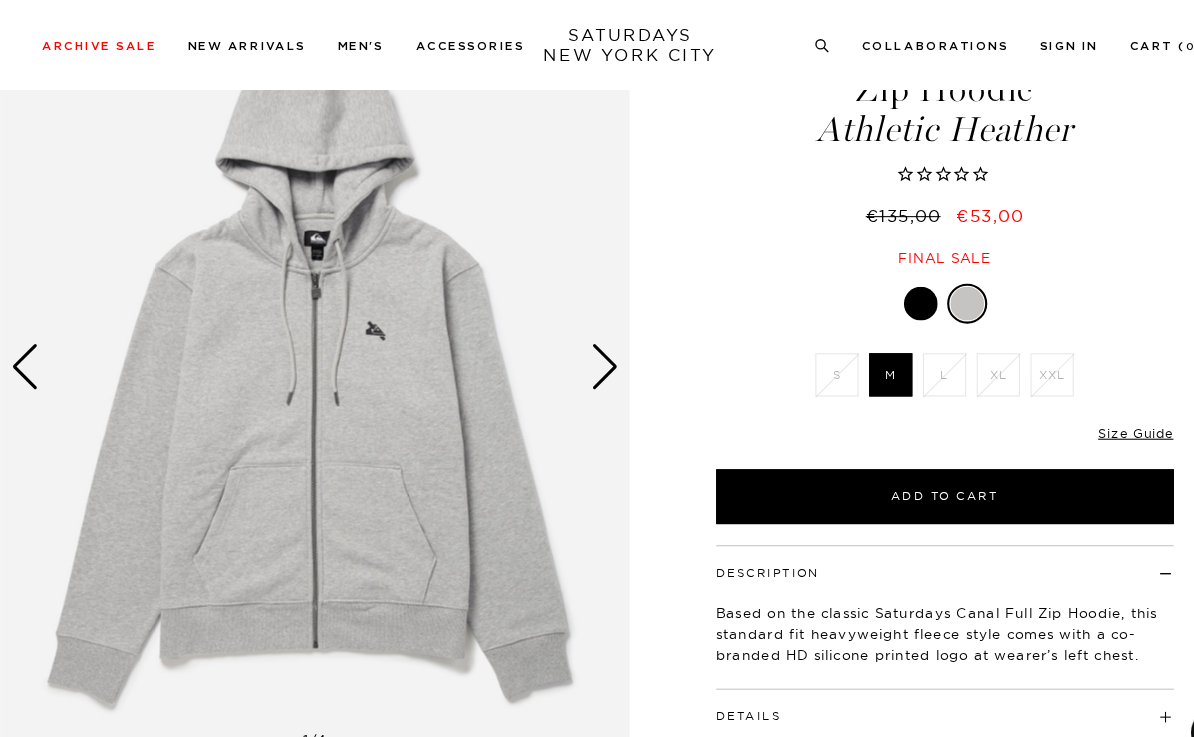 click at bounding box center (573, 348) 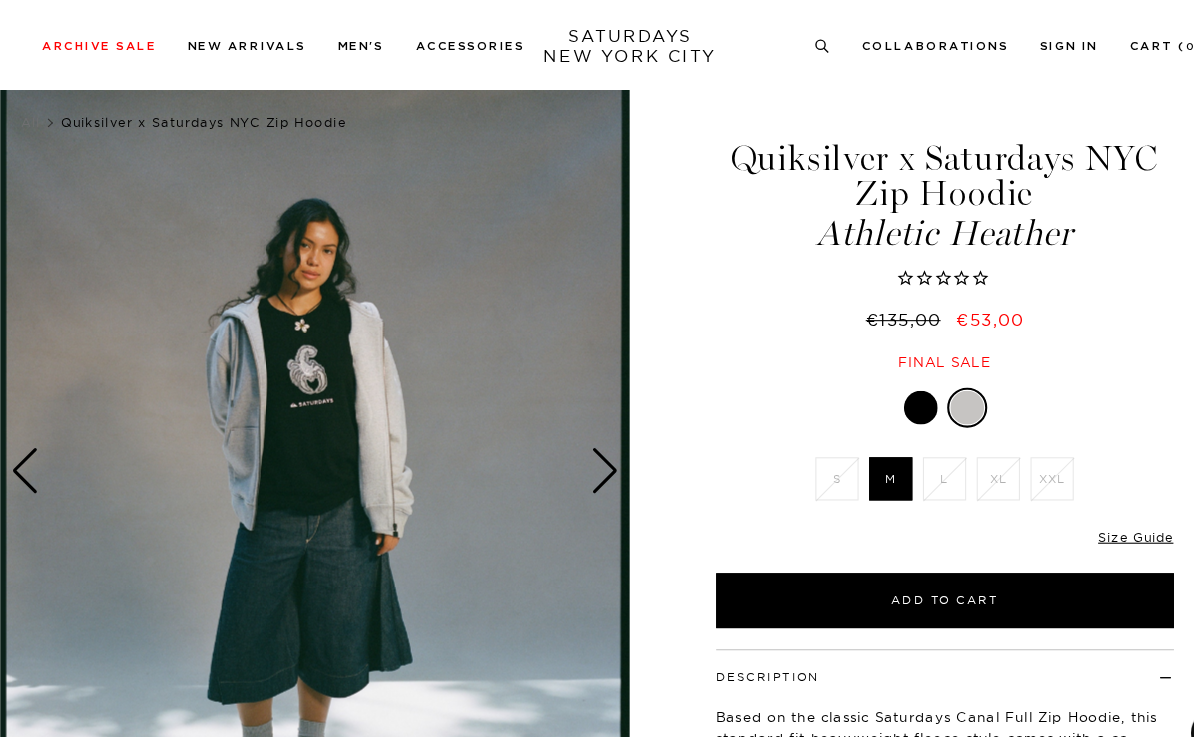 scroll, scrollTop: 26, scrollLeft: 0, axis: vertical 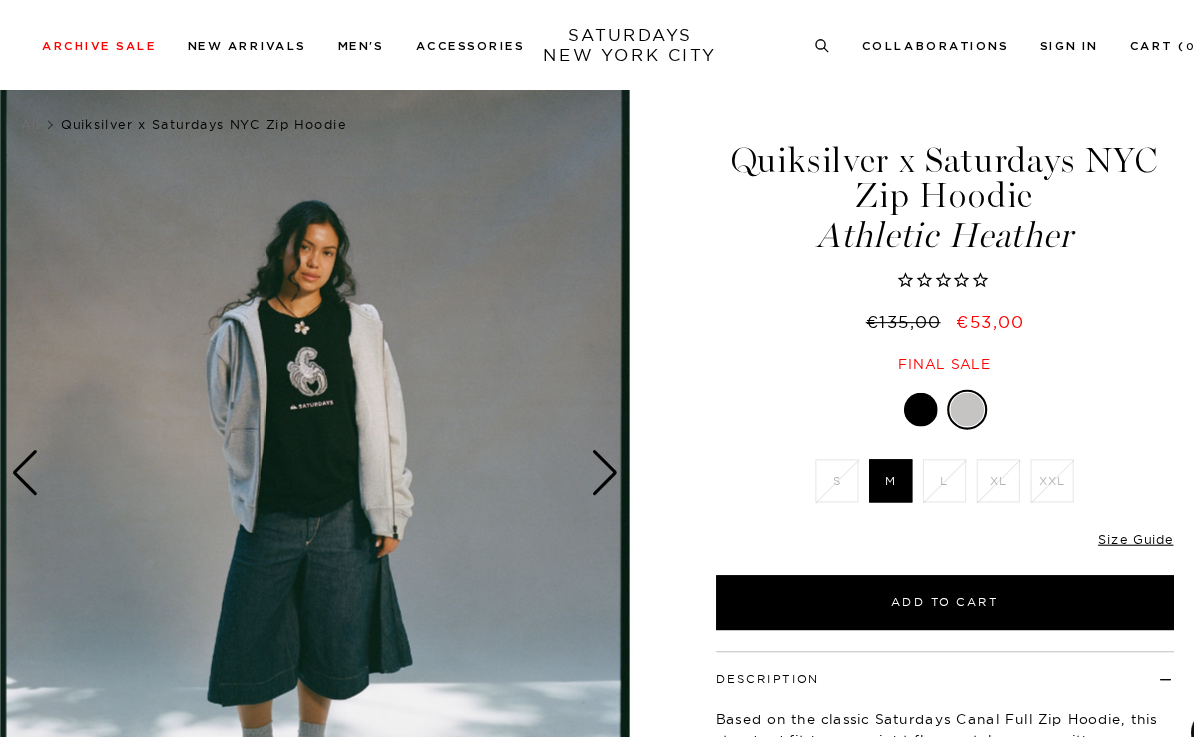 click at bounding box center [873, 388] 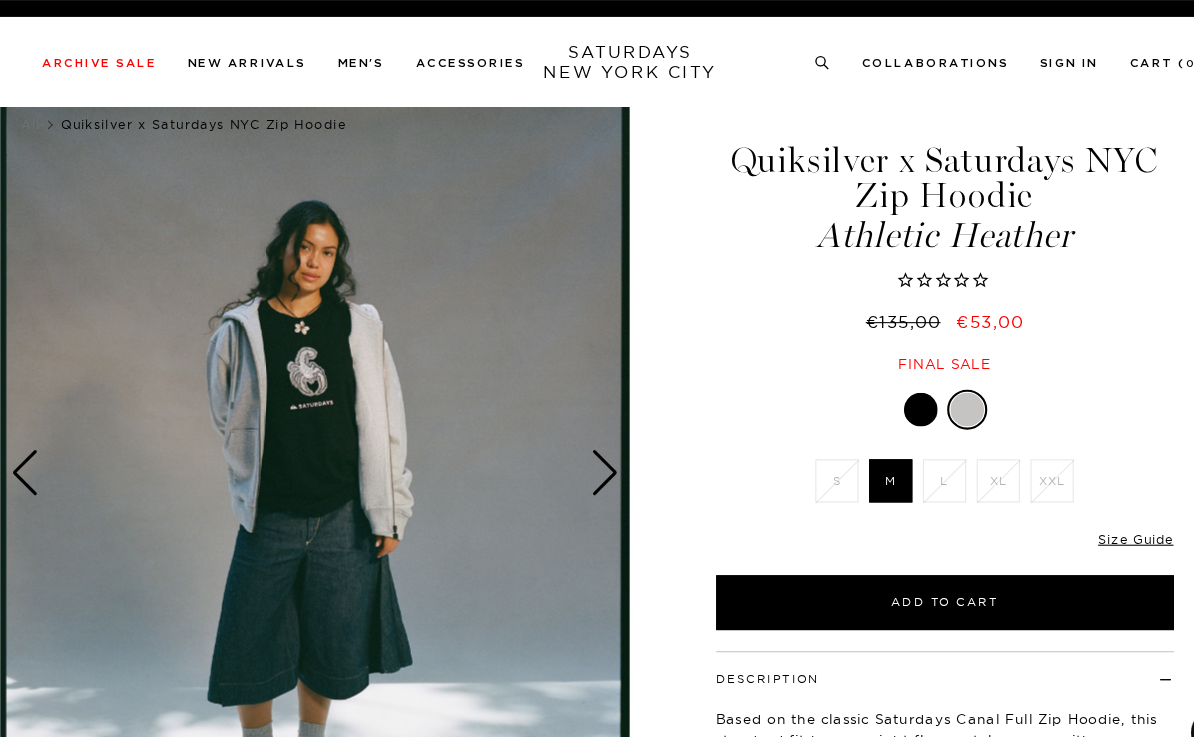 scroll, scrollTop: 39, scrollLeft: 0, axis: vertical 